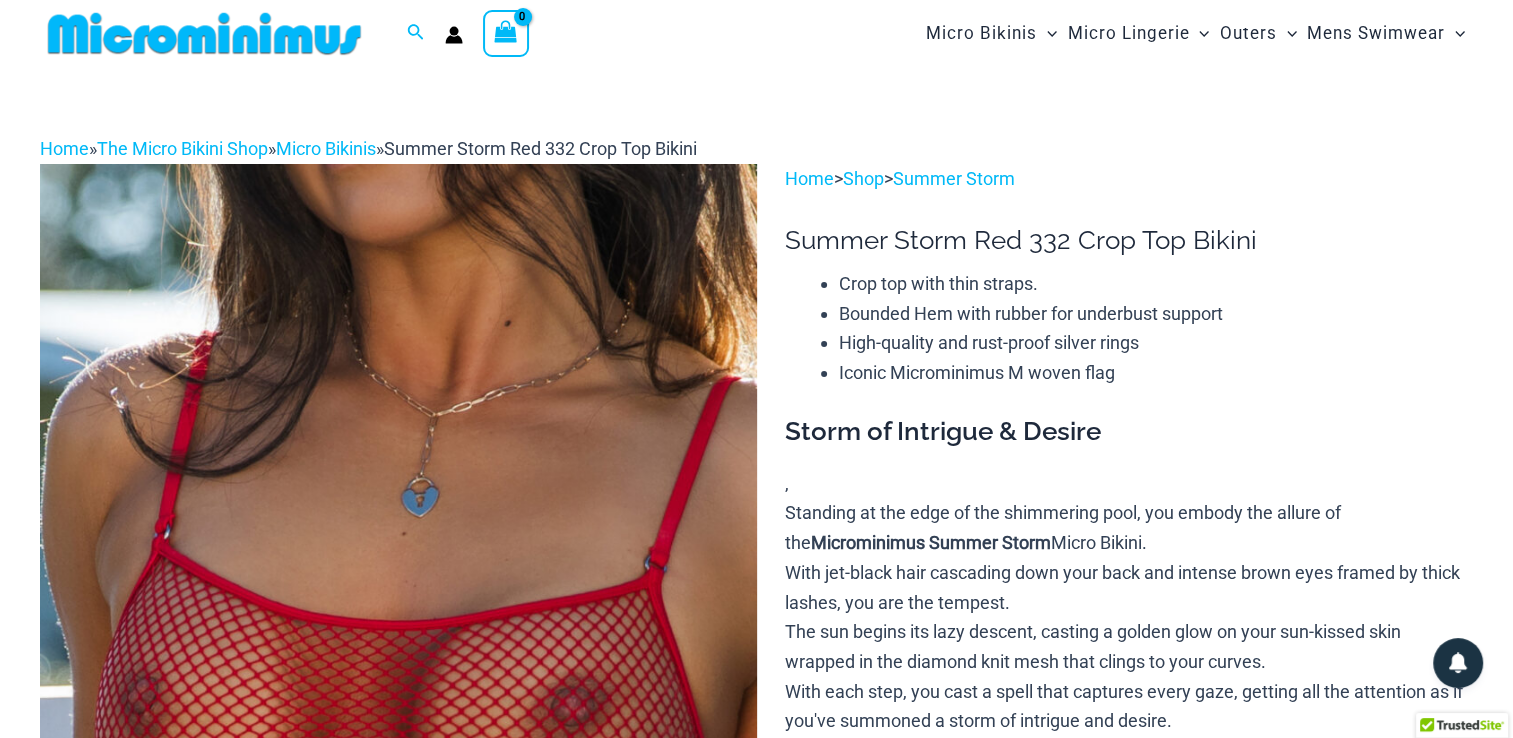 scroll, scrollTop: 0, scrollLeft: 0, axis: both 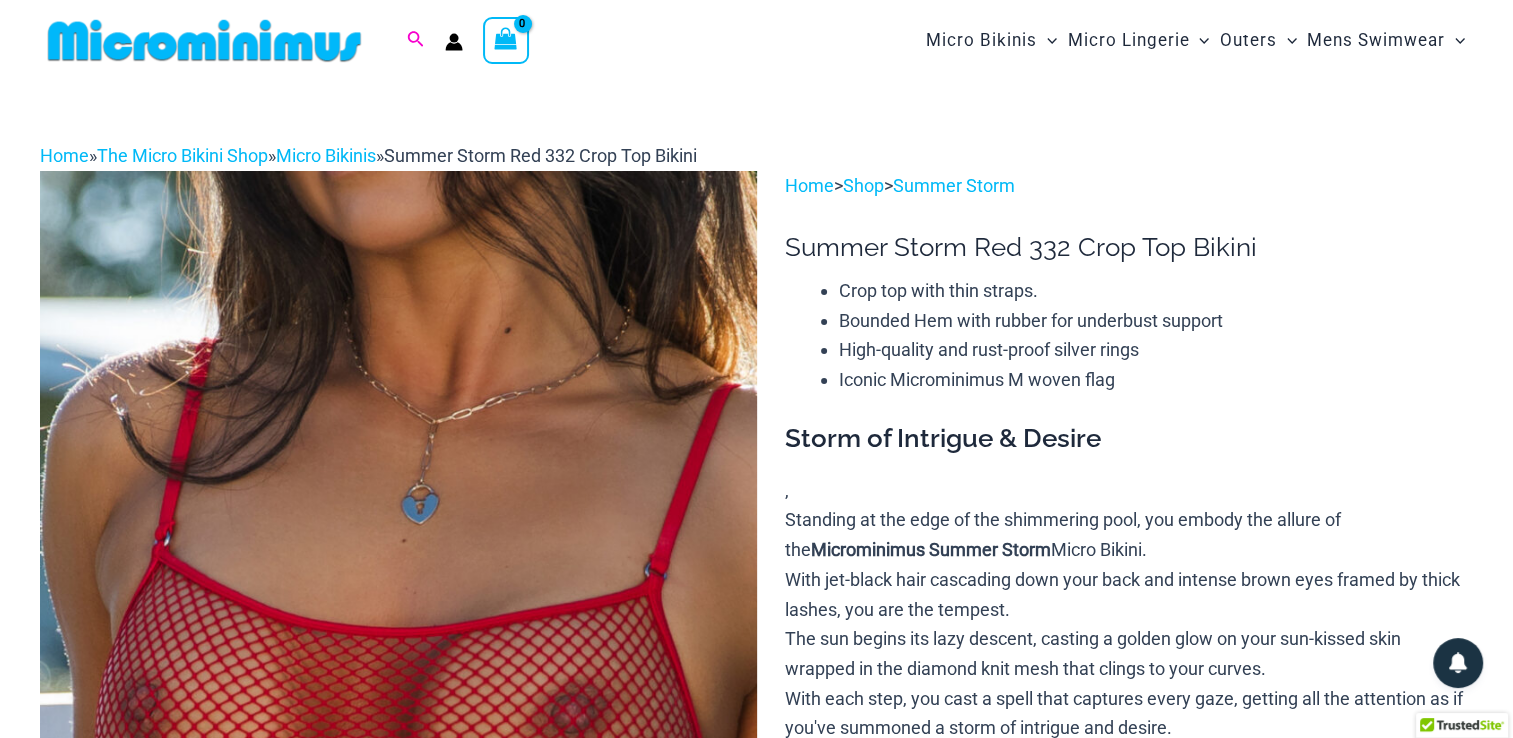 type on "**********" 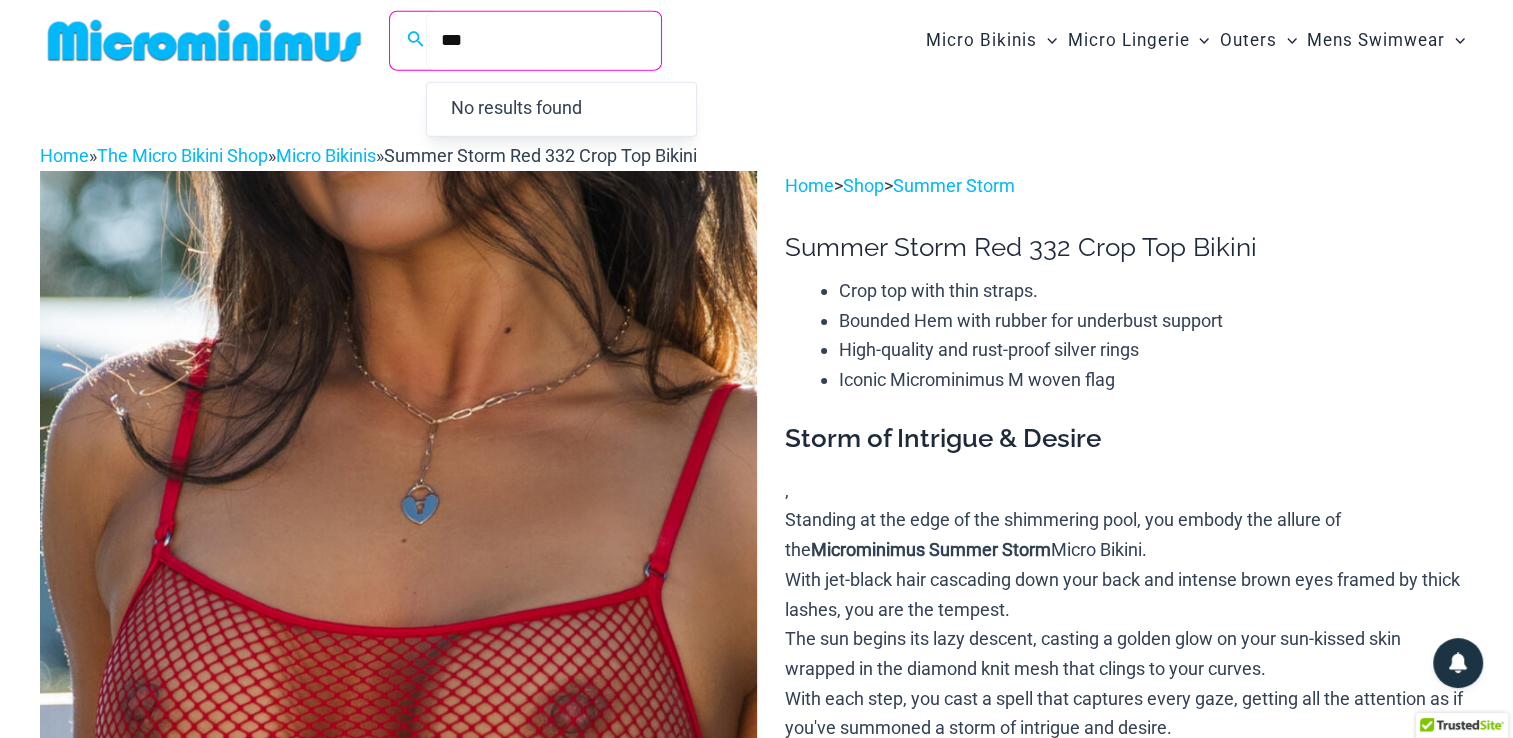 type on "***" 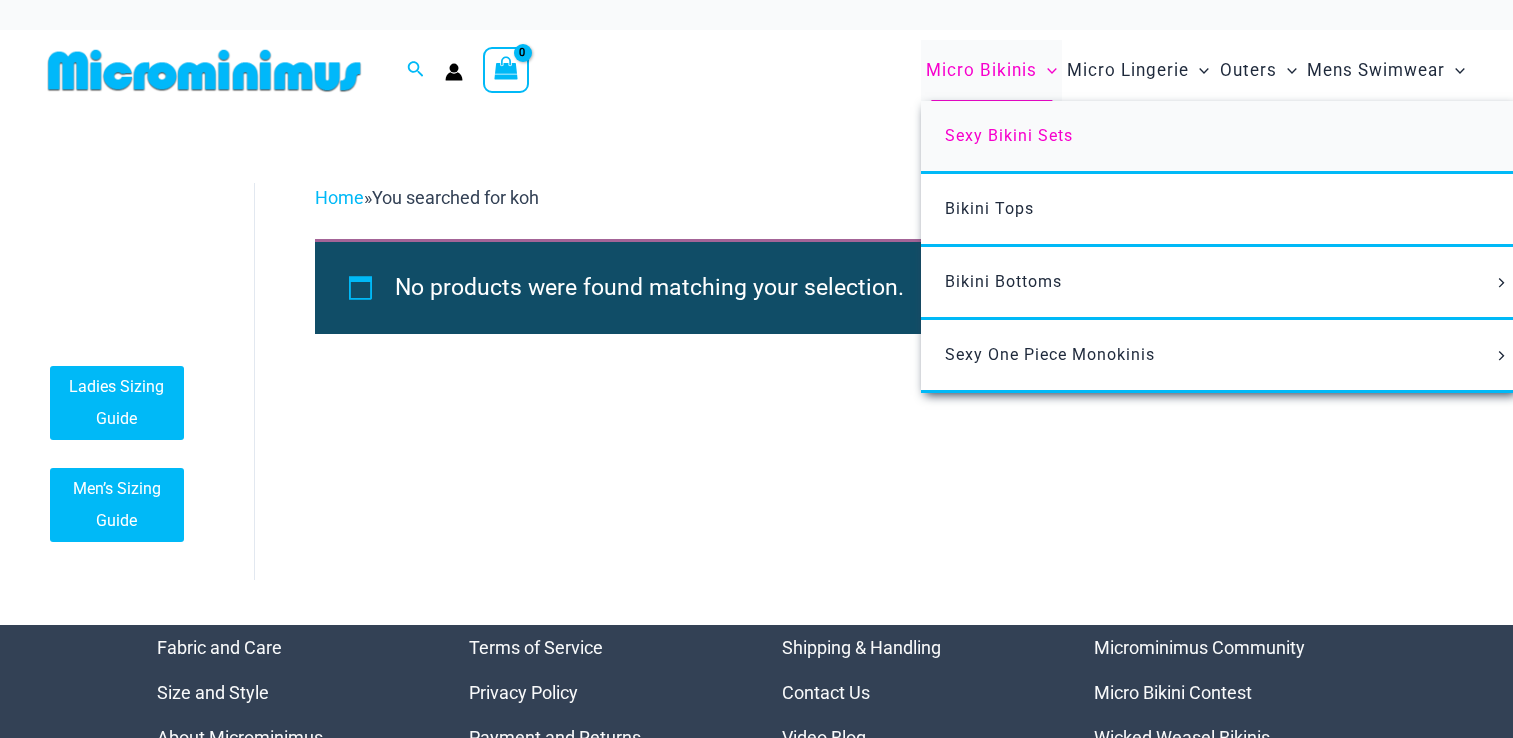 scroll, scrollTop: 0, scrollLeft: 0, axis: both 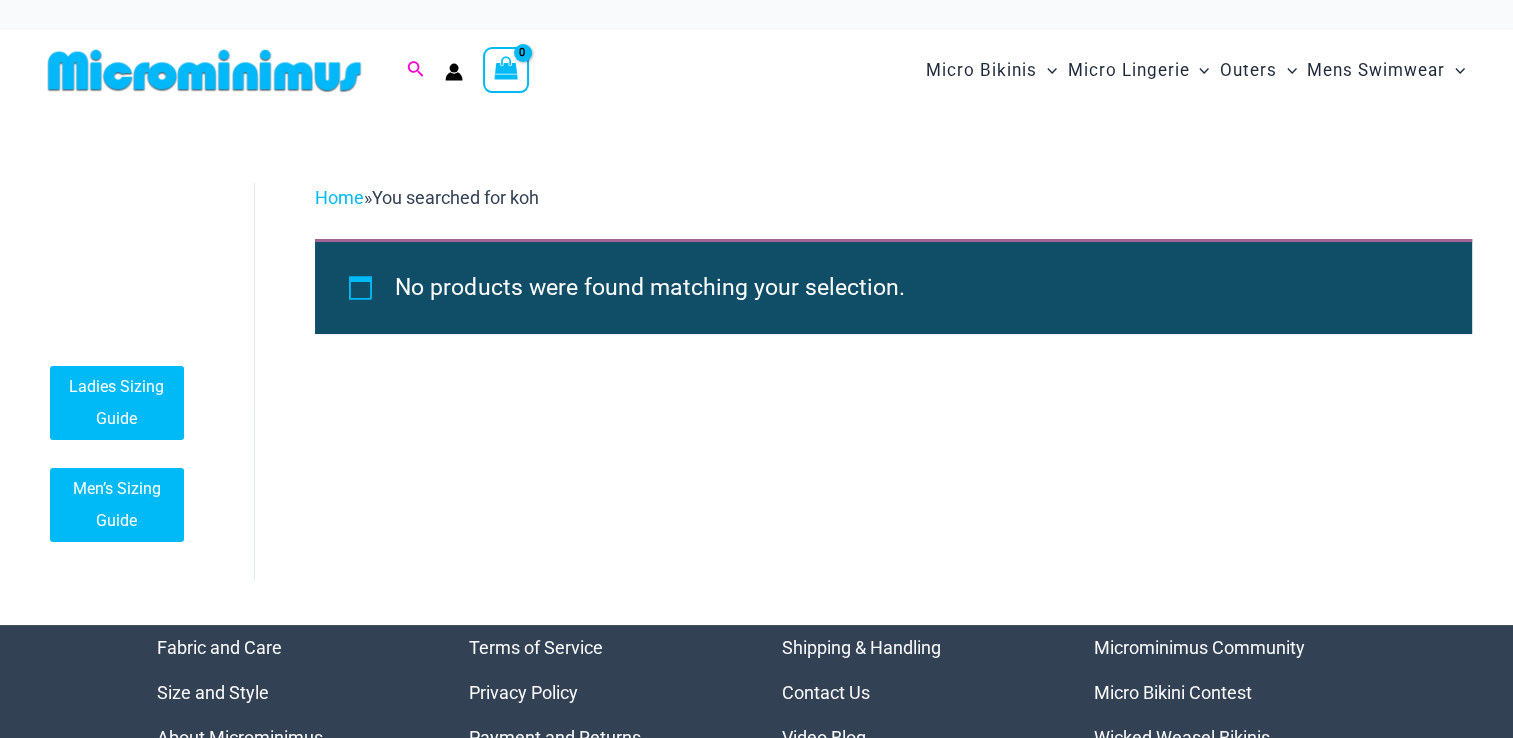 type on "**********" 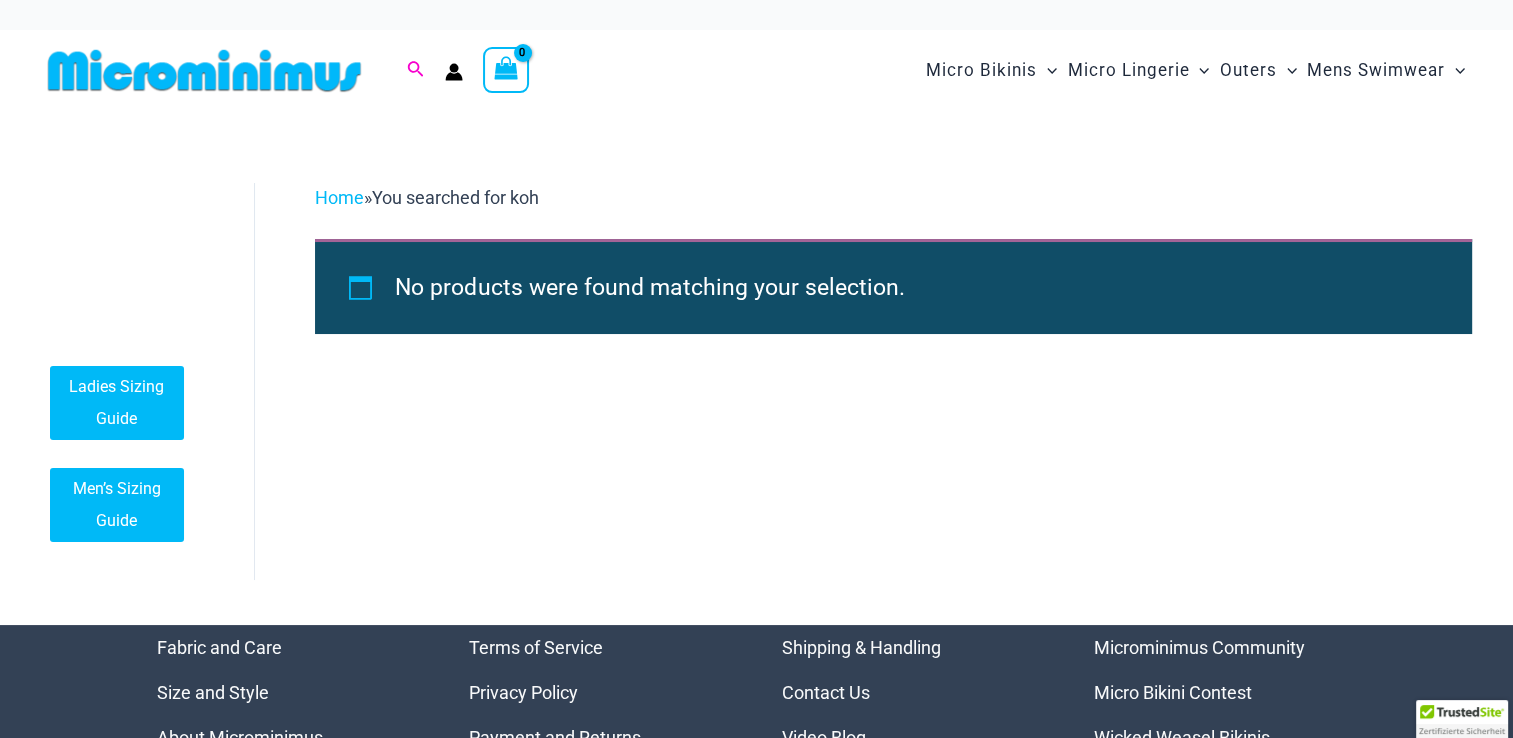 click 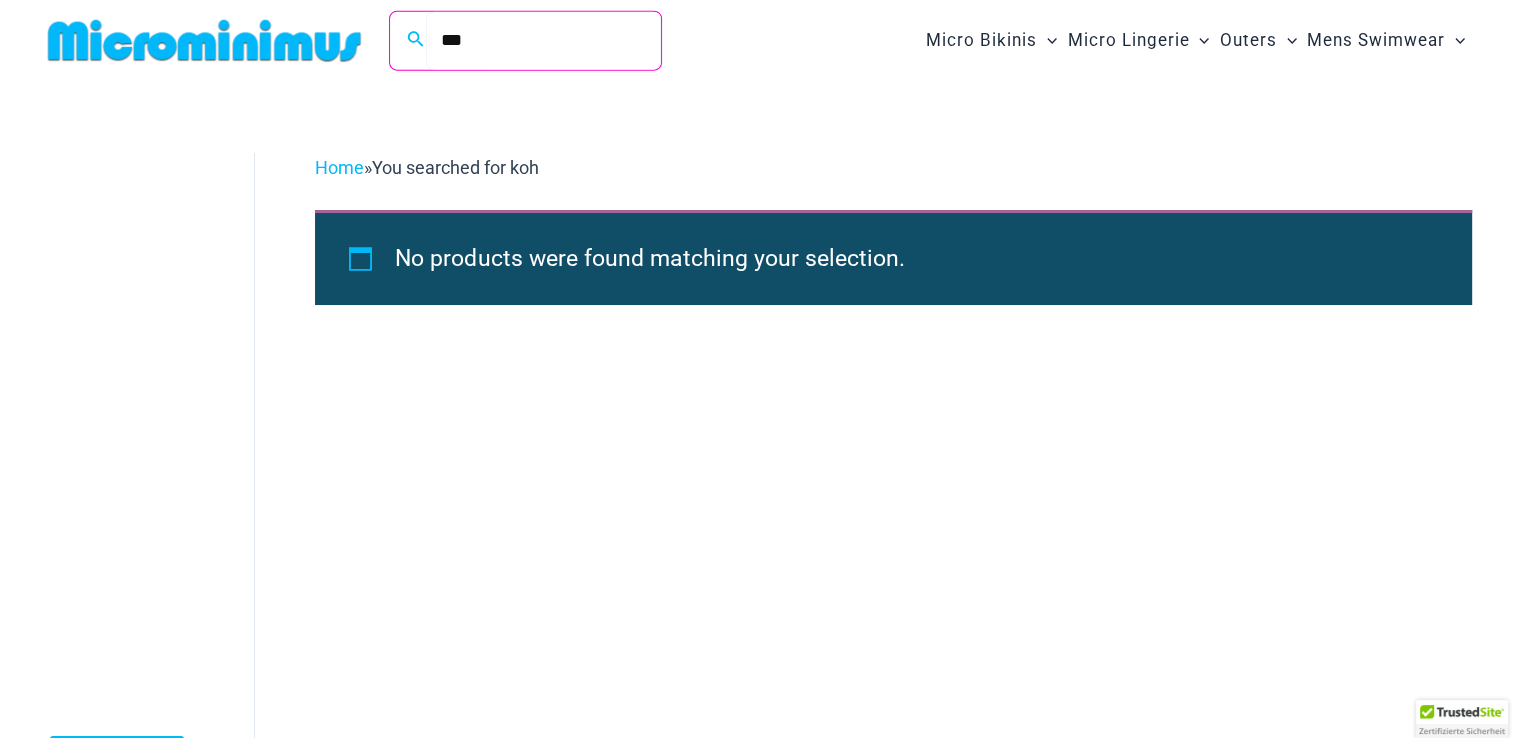 click on "Search for:
***
Search
Search
Dashboard
Orders
Addresses
Gift Cards
Payment methods
Account details
Wishlist
Log out
No products in the cart.
No products in the cart." at bounding box center [377, 40] 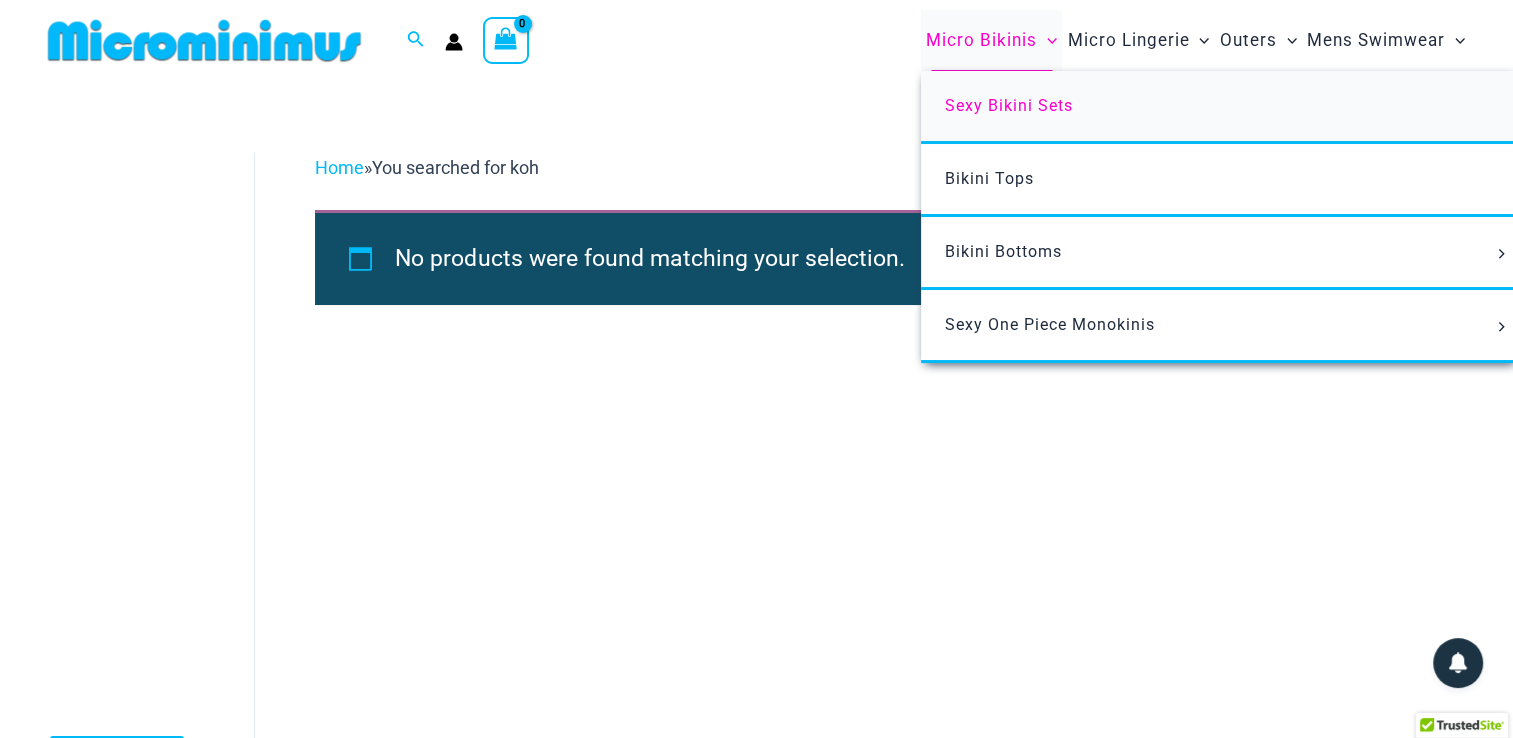 click on "Sexy Bikini Sets" at bounding box center (1218, 107) 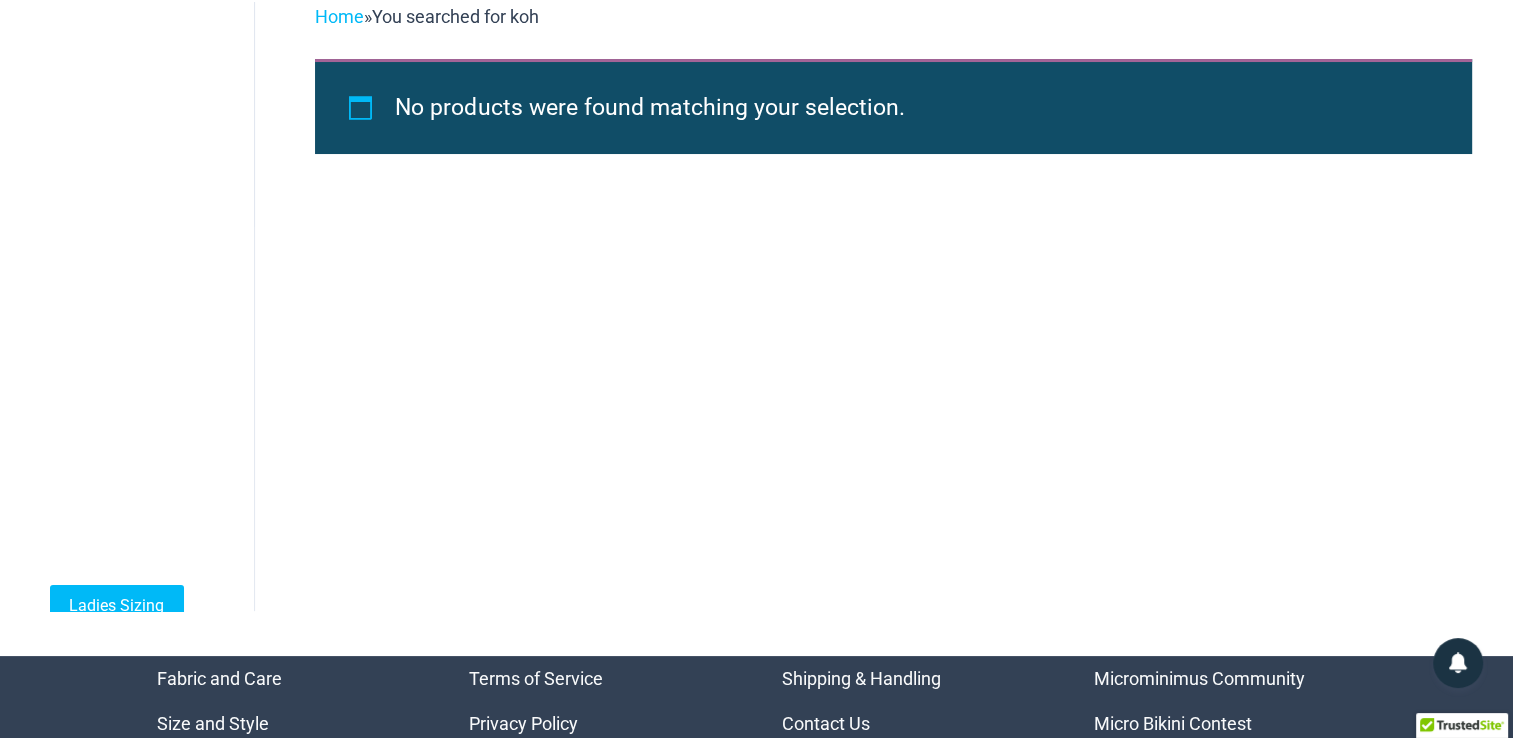 scroll, scrollTop: 0, scrollLeft: 0, axis: both 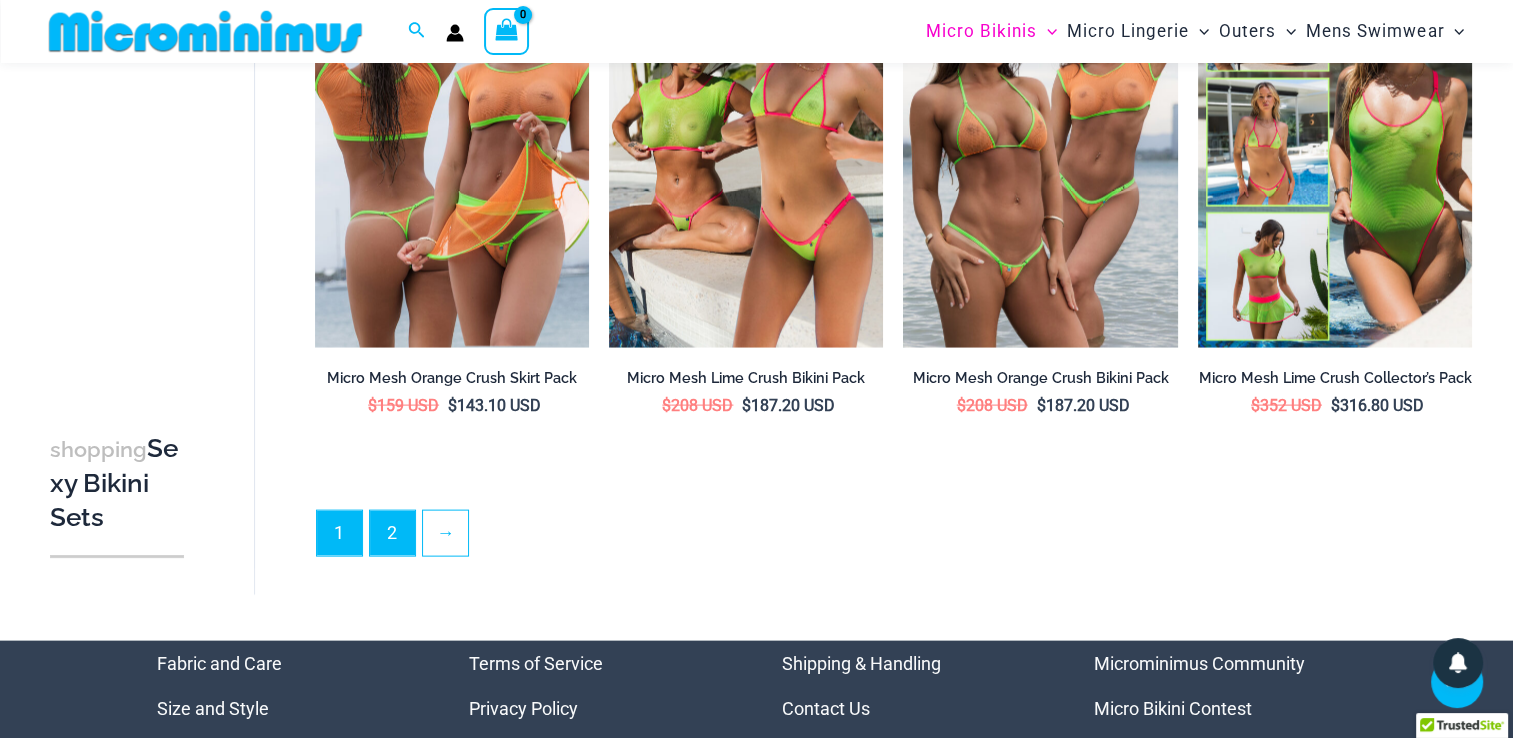 type on "**********" 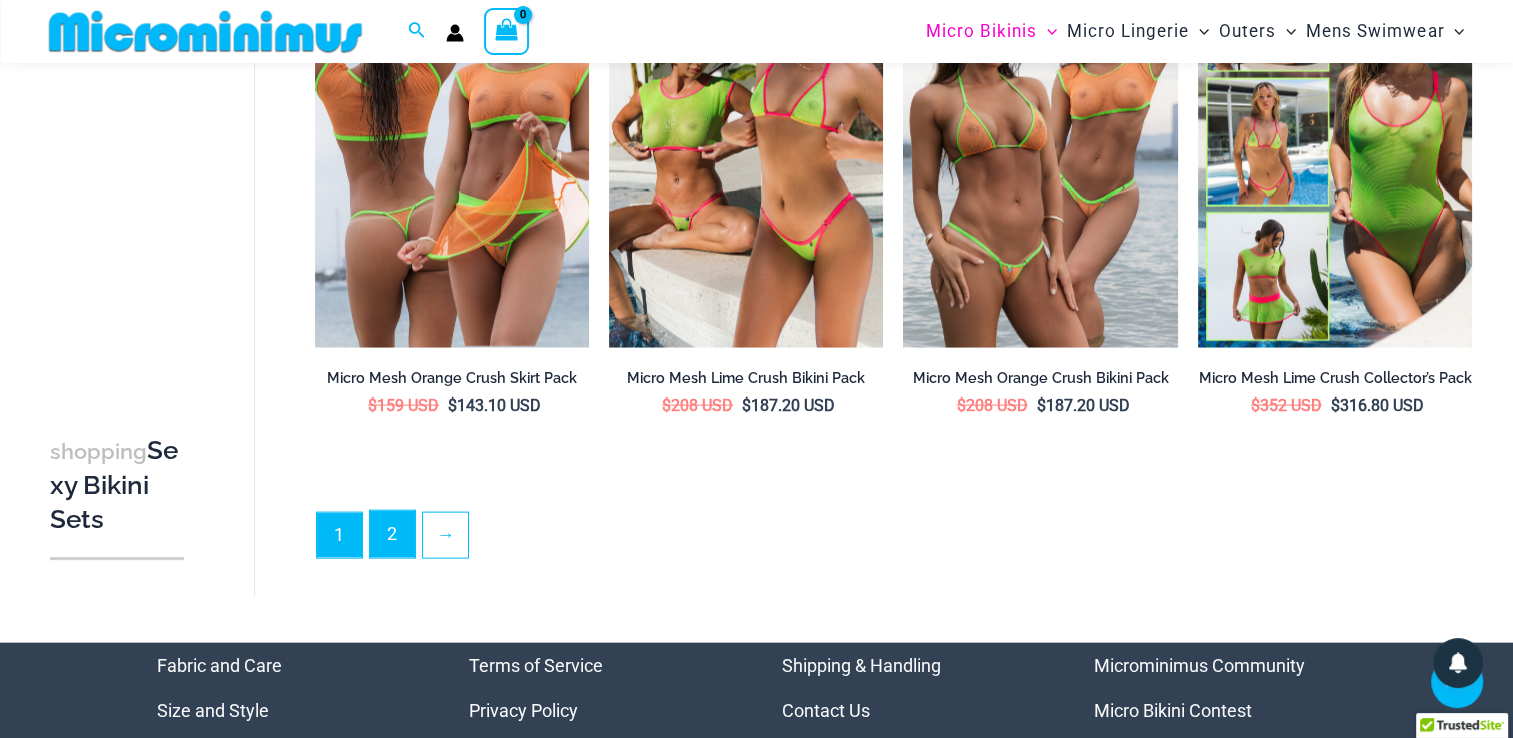click on "2" at bounding box center (392, 534) 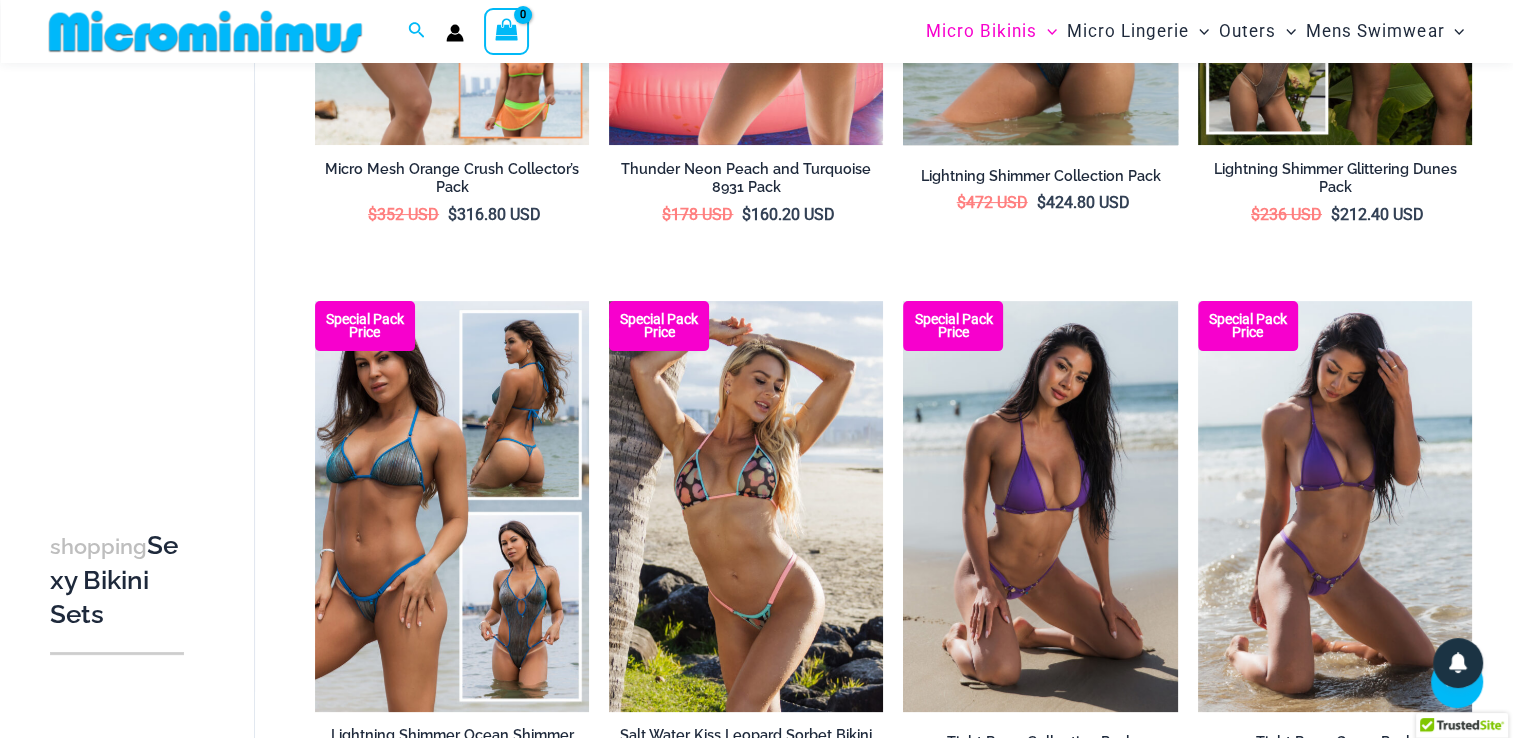 scroll, scrollTop: 452, scrollLeft: 0, axis: vertical 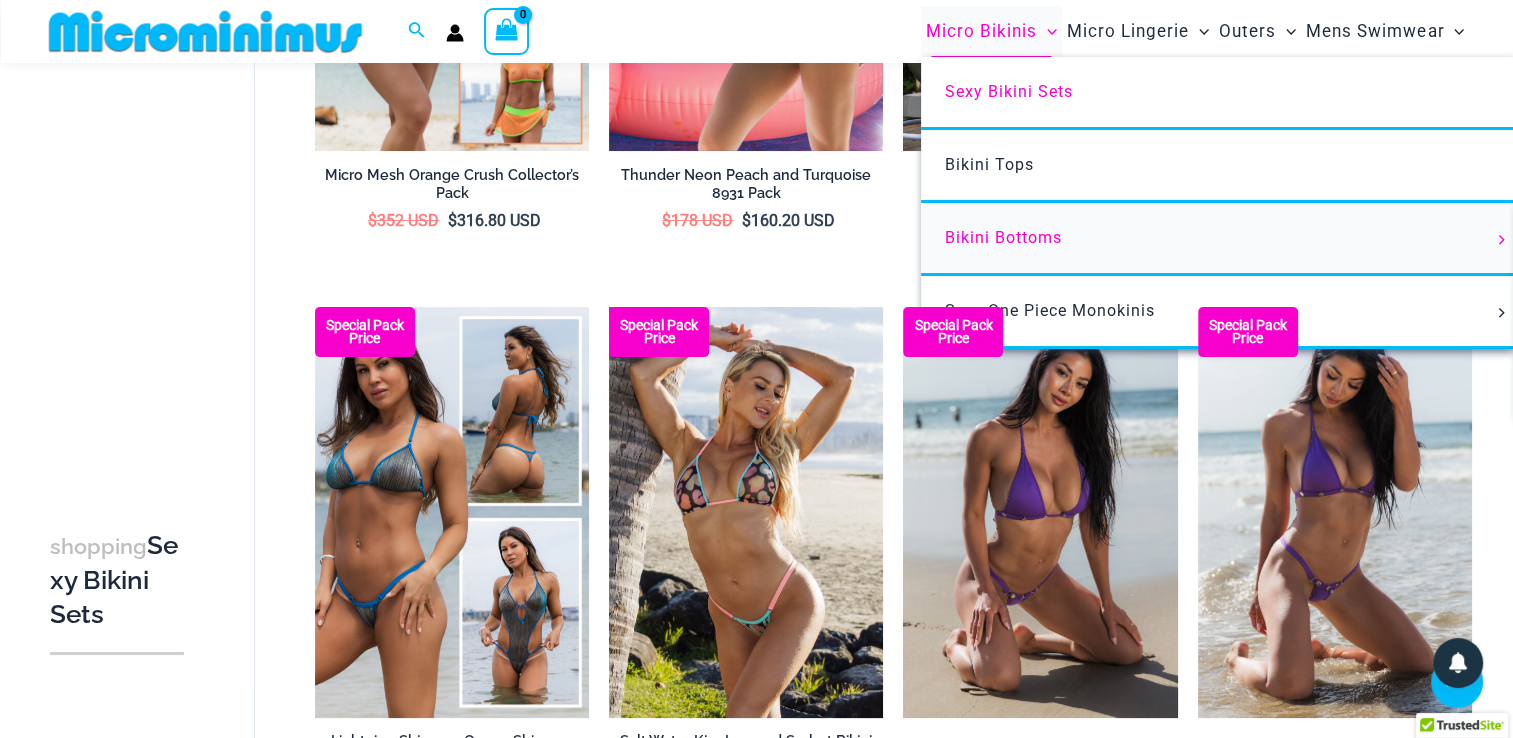 type on "**********" 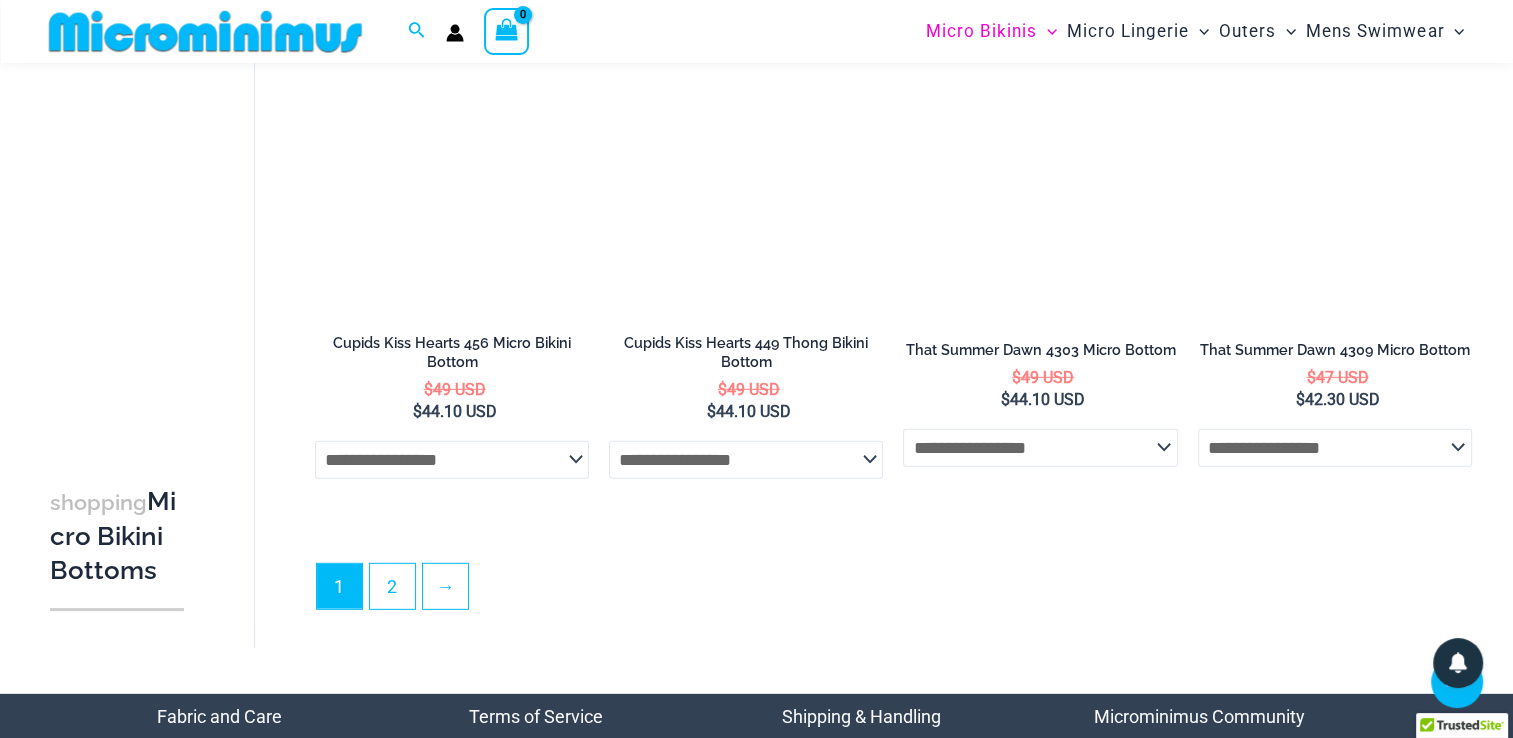 scroll, scrollTop: 5782, scrollLeft: 0, axis: vertical 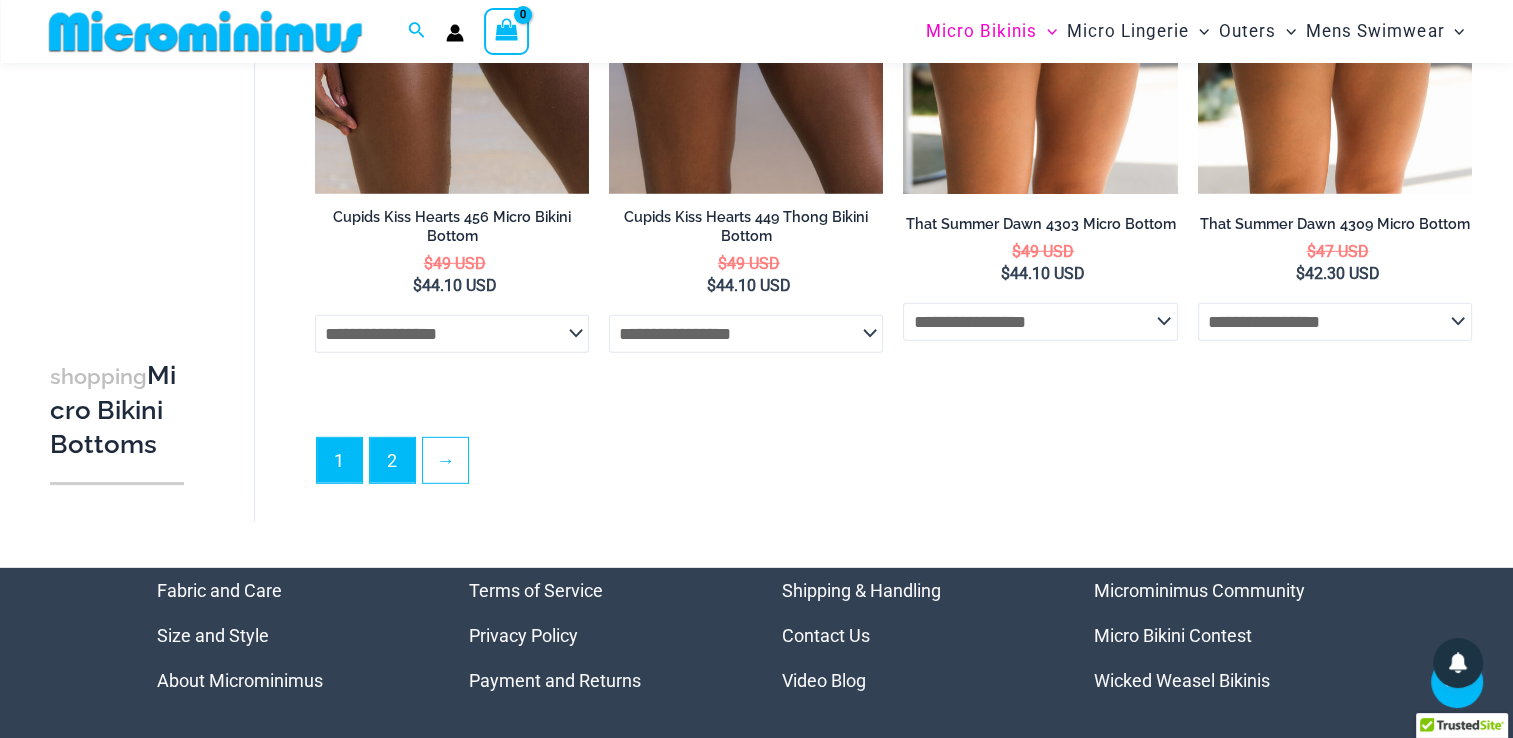 type on "**********" 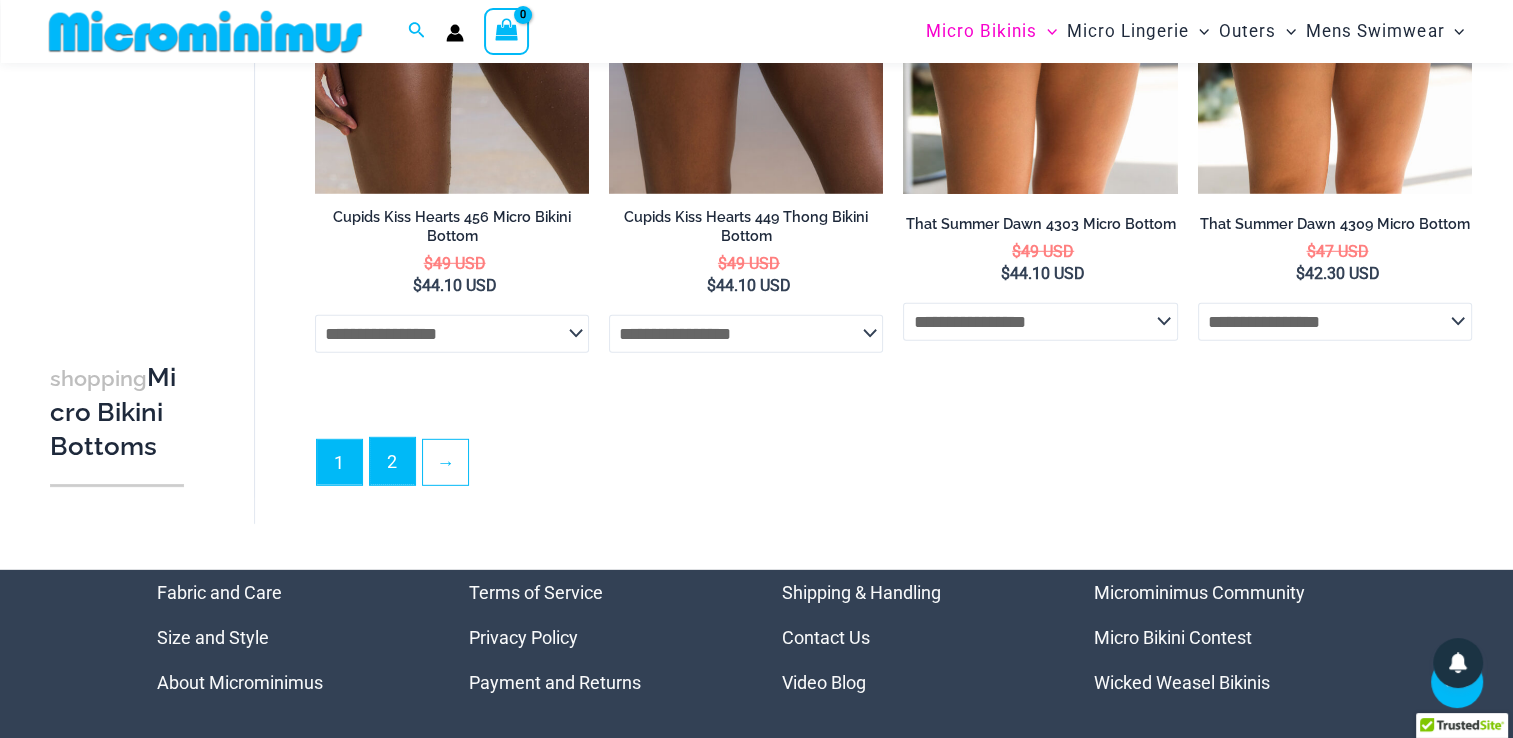 click on "2" at bounding box center (392, 461) 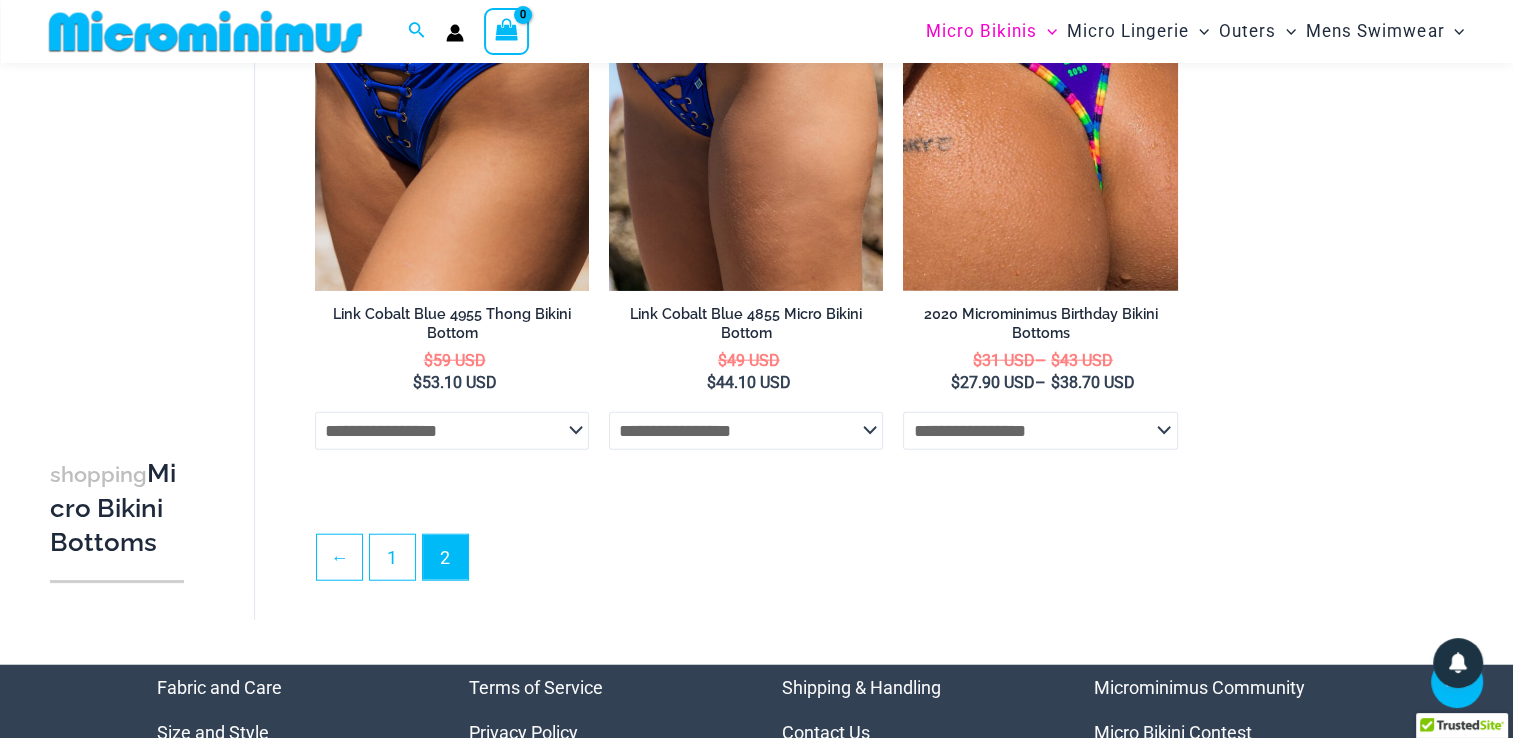 scroll, scrollTop: 4464, scrollLeft: 0, axis: vertical 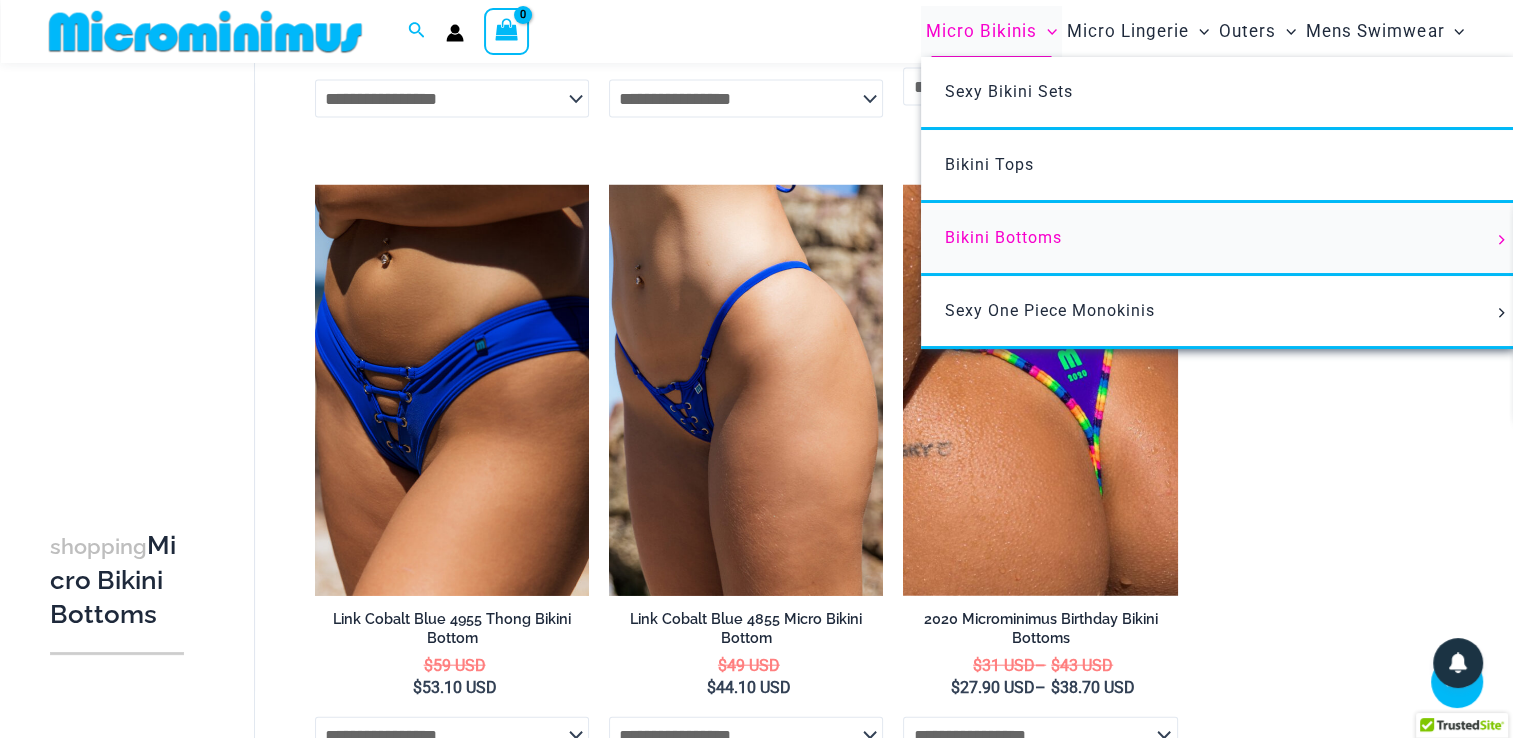 type on "**********" 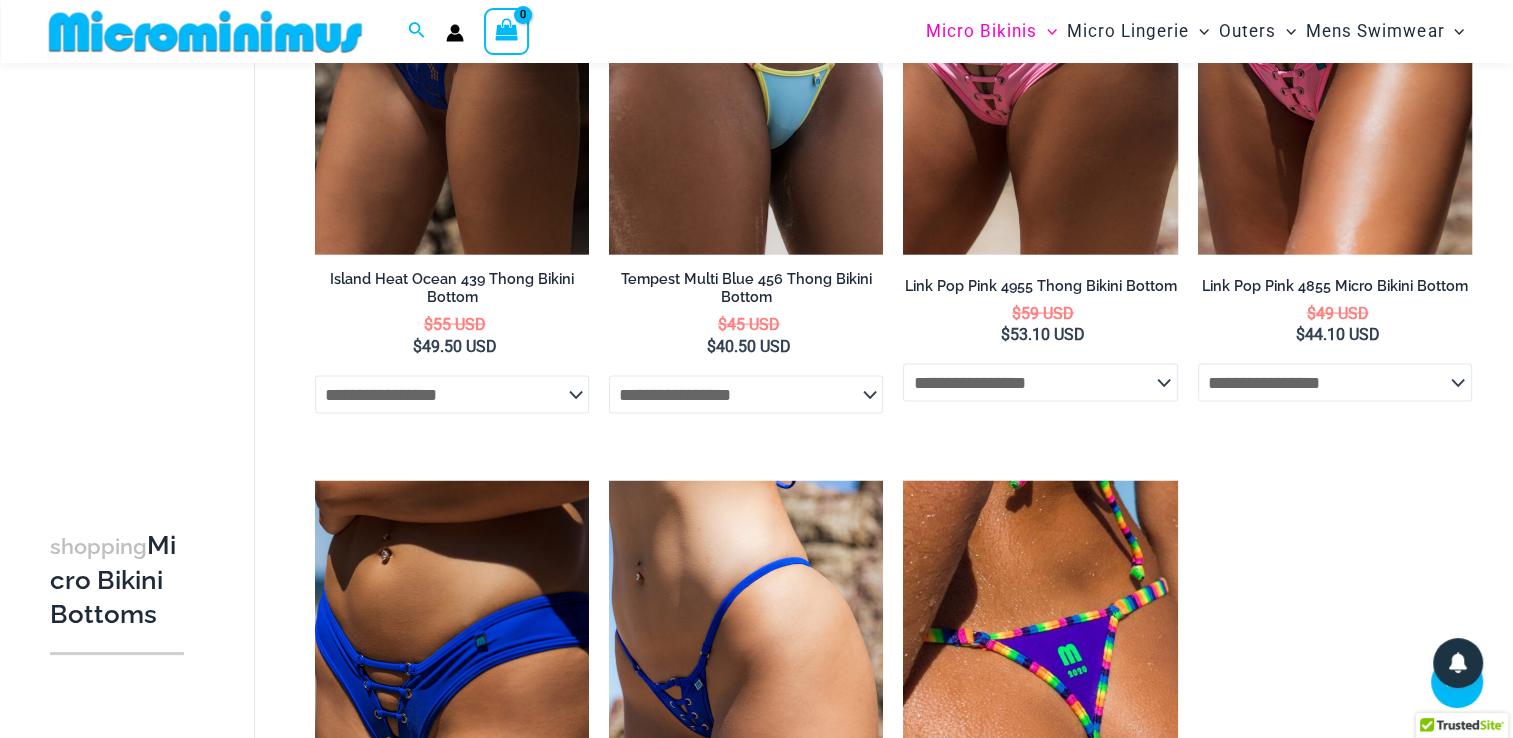 scroll, scrollTop: 4164, scrollLeft: 0, axis: vertical 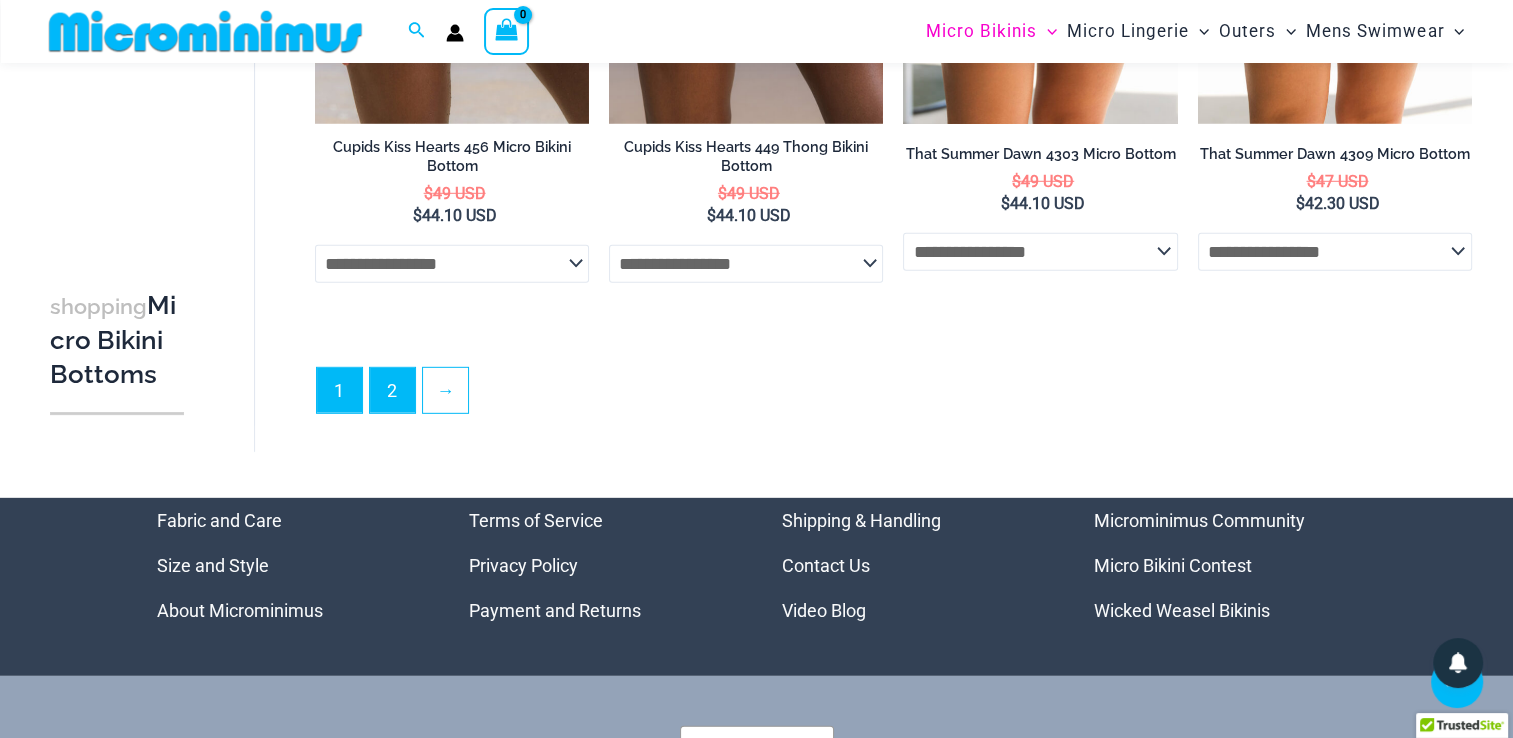 type on "**********" 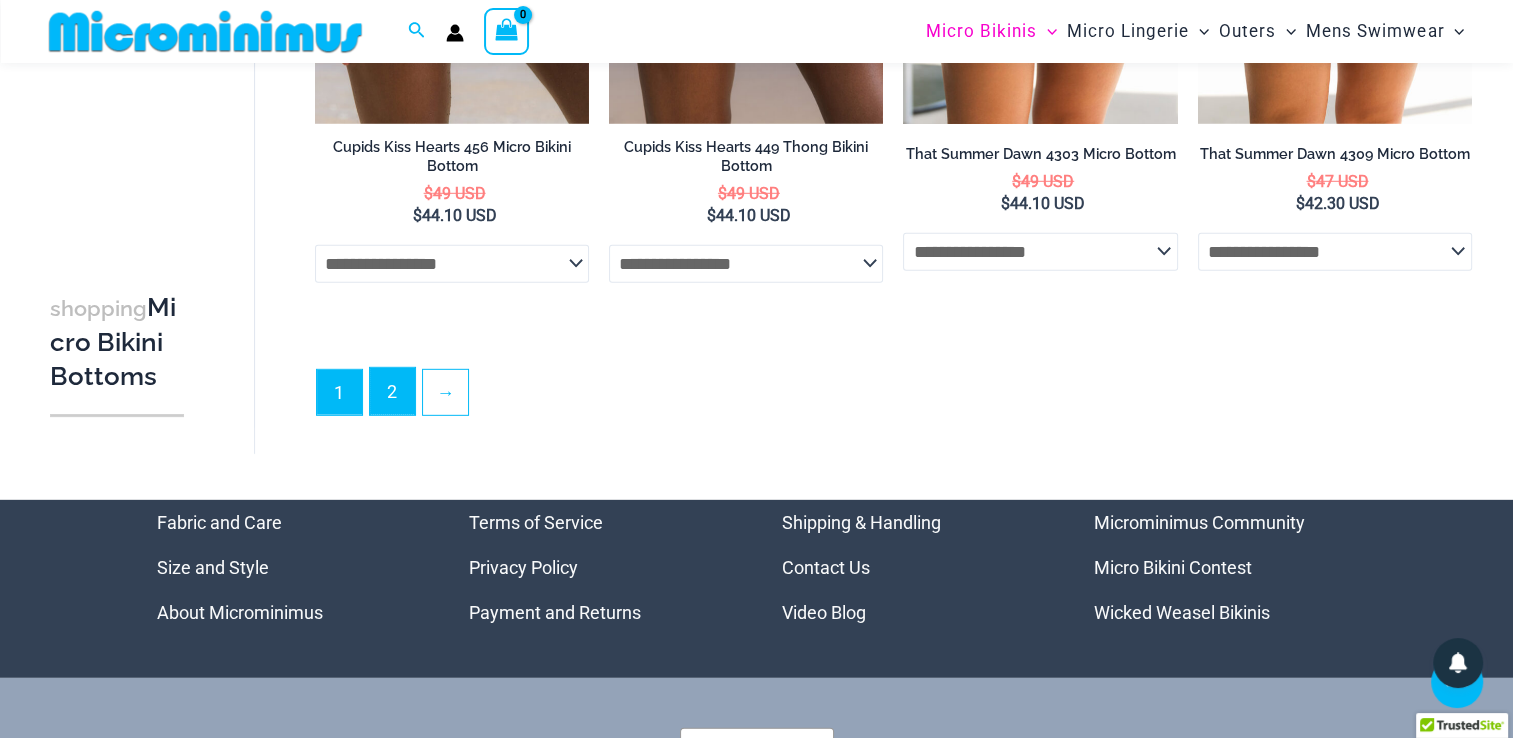 click on "2" at bounding box center [392, 391] 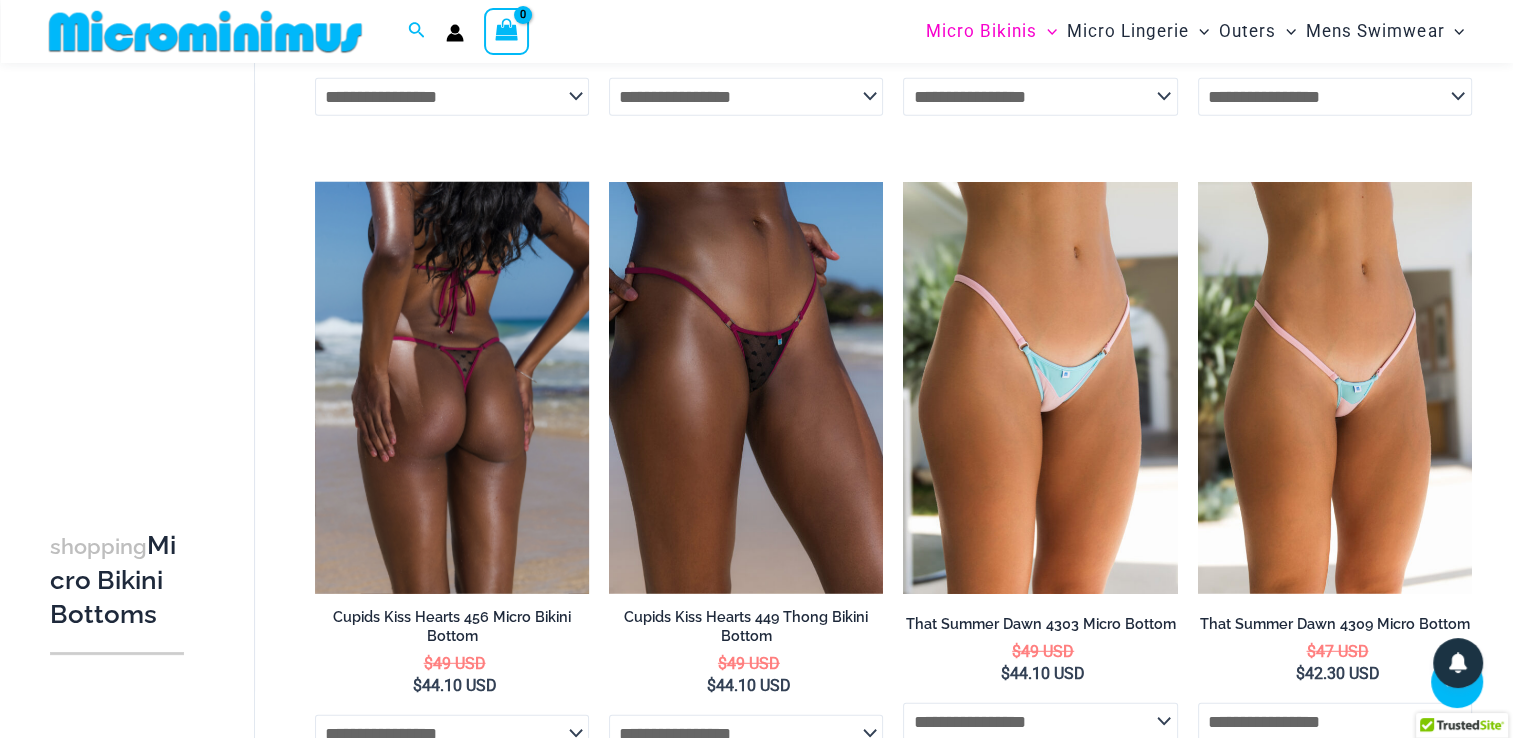 scroll, scrollTop: 5852, scrollLeft: 0, axis: vertical 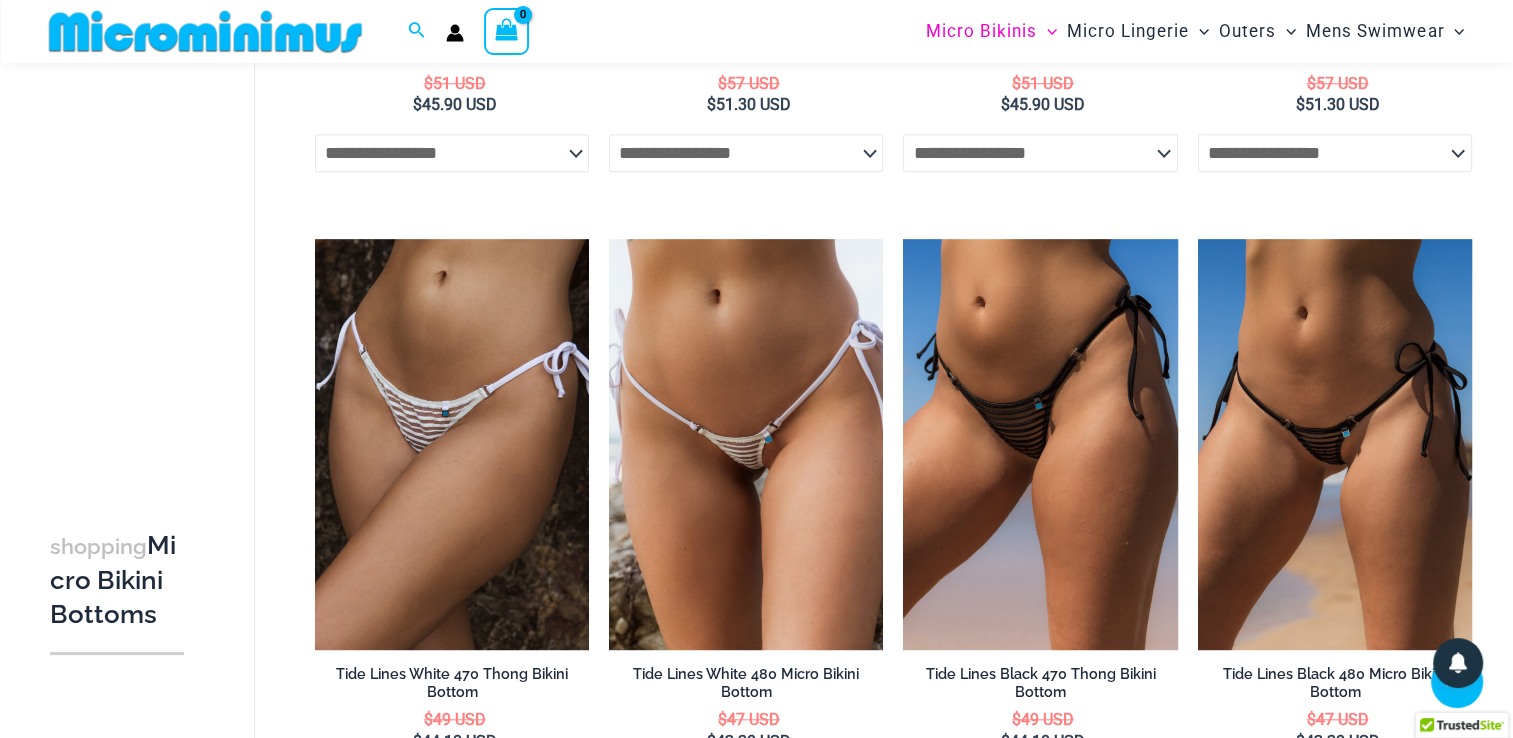 type on "**********" 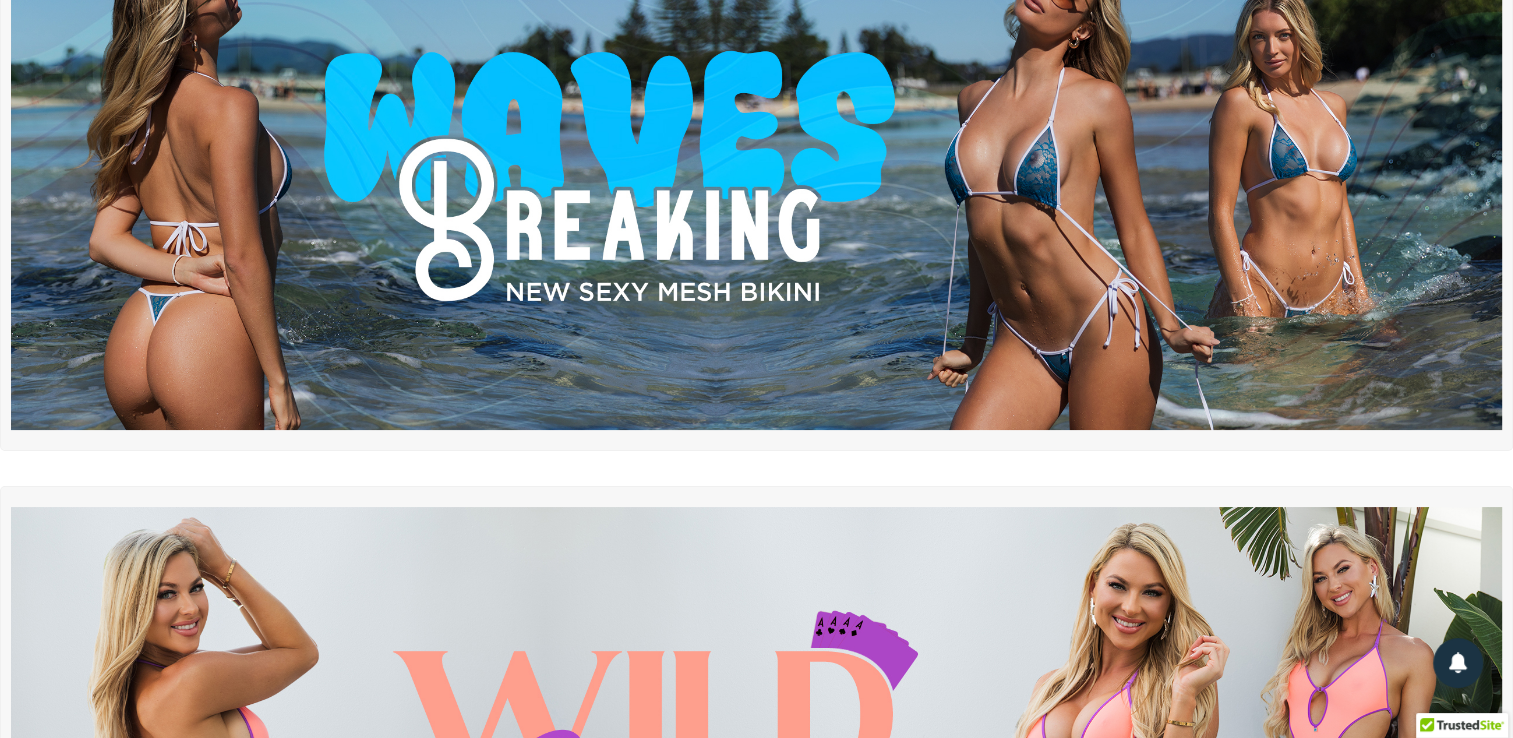 scroll, scrollTop: 0, scrollLeft: 0, axis: both 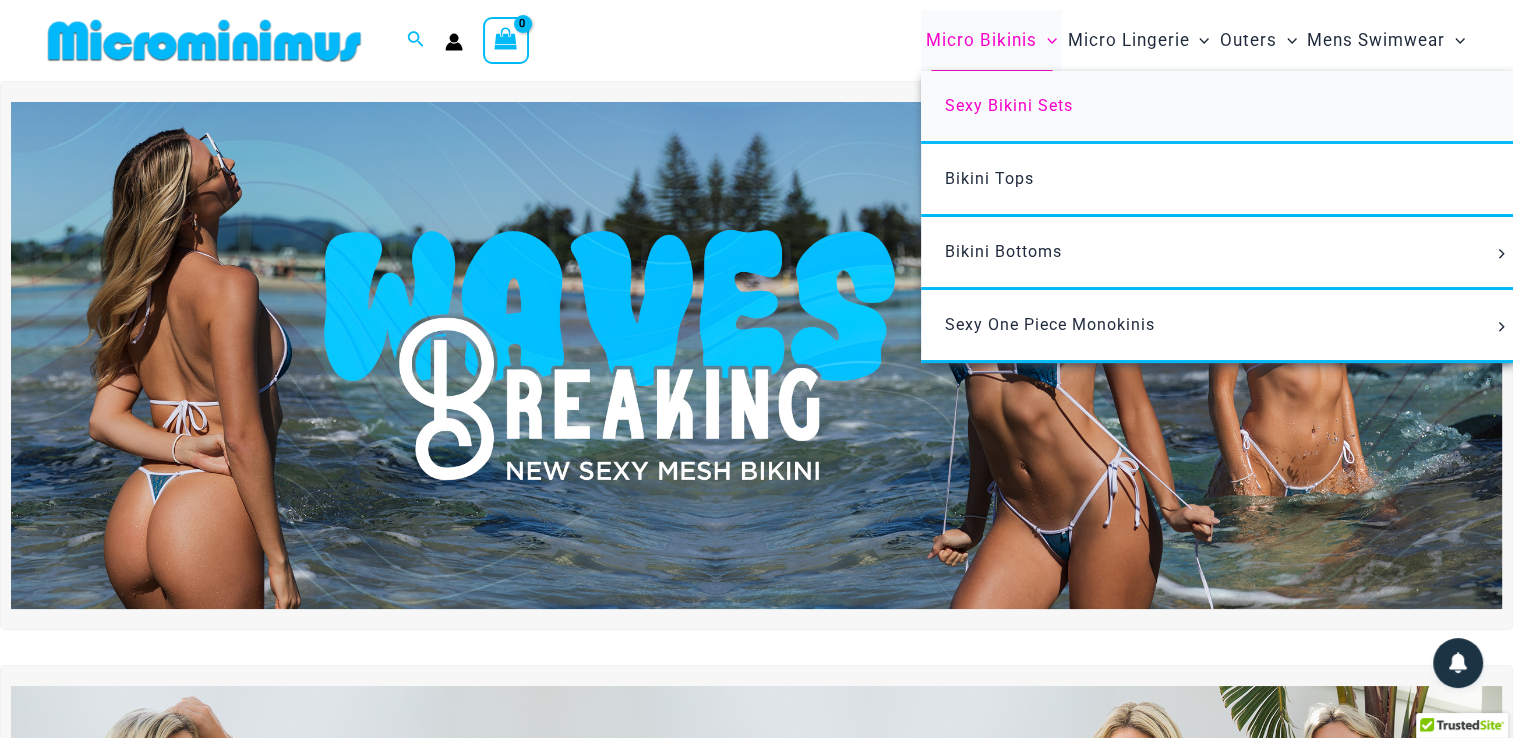 type on "**********" 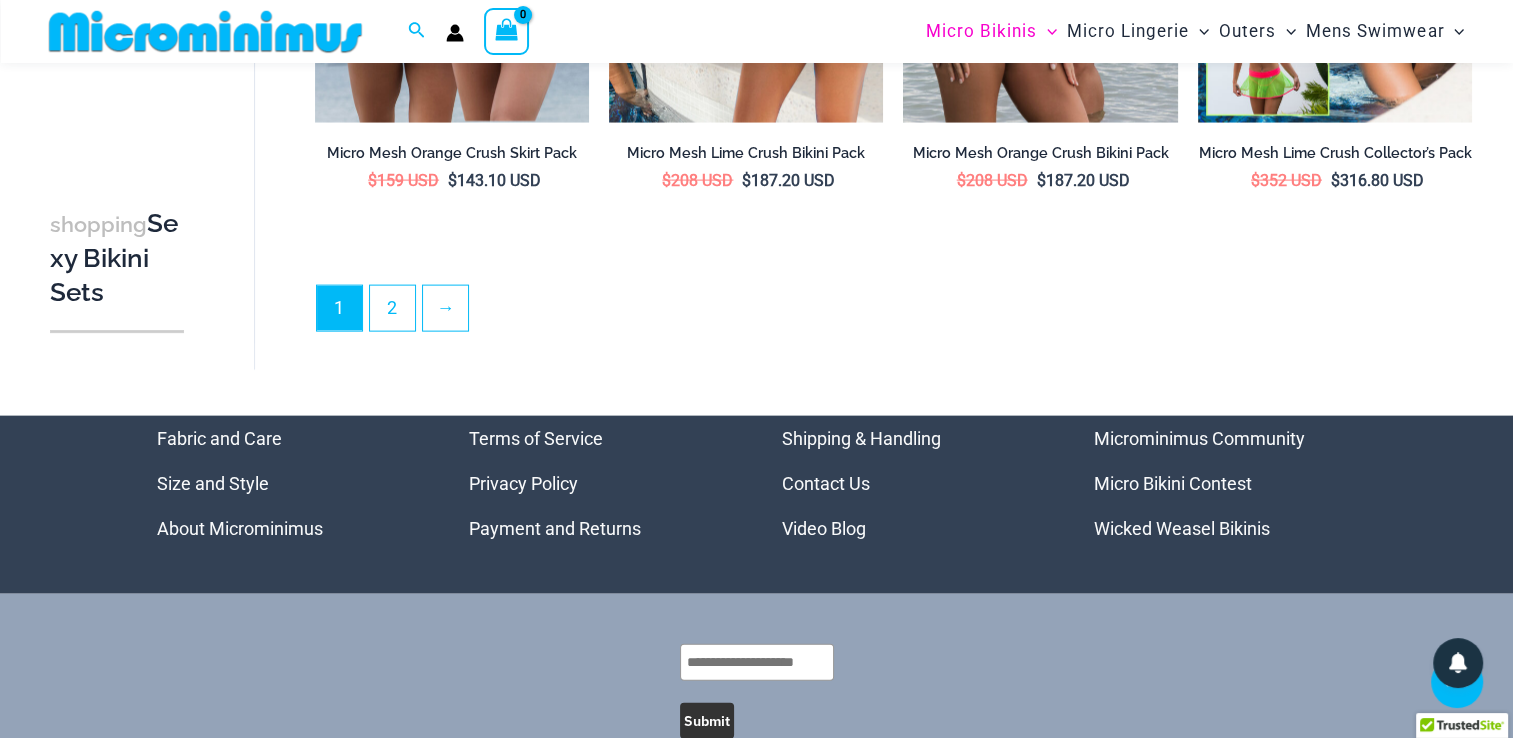 scroll, scrollTop: 4200, scrollLeft: 0, axis: vertical 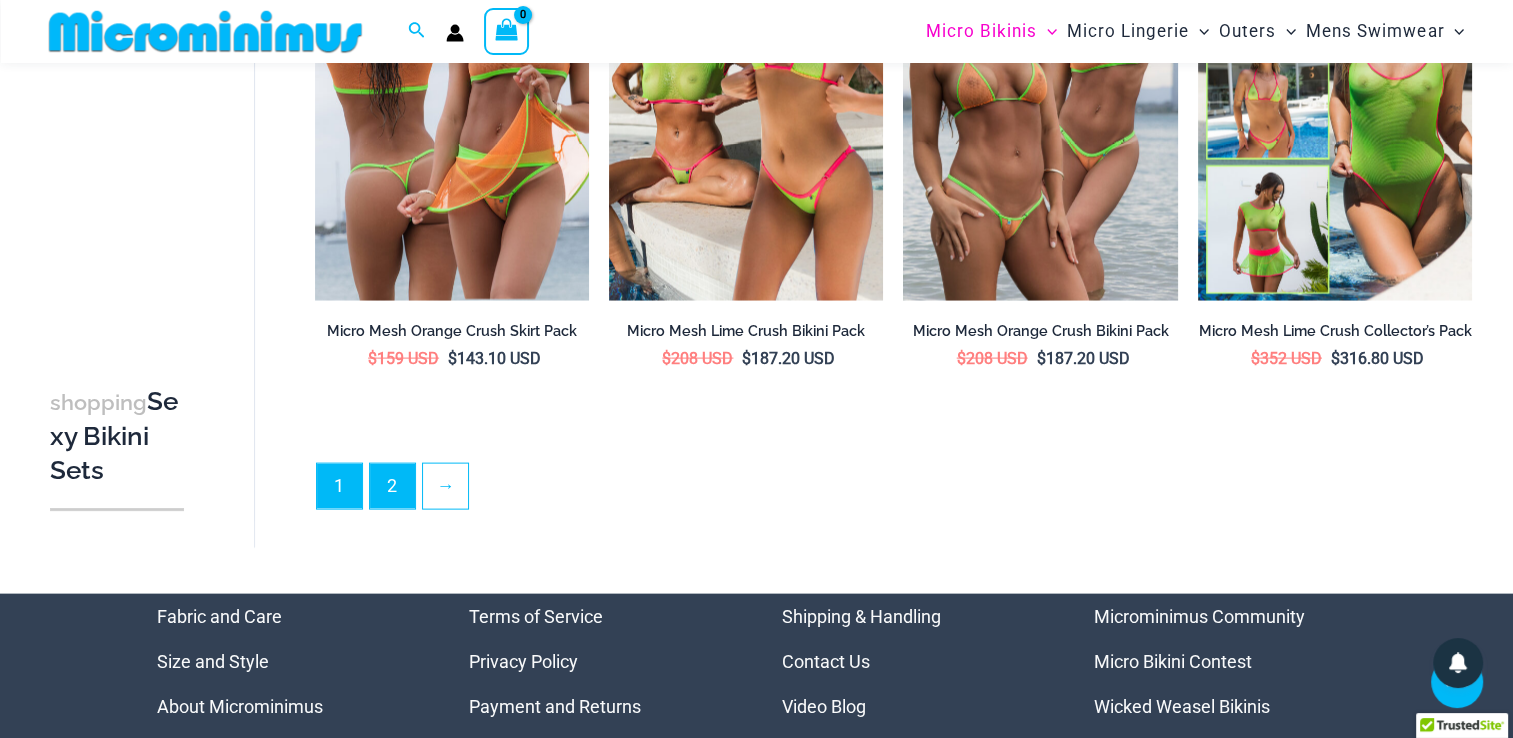 type on "**********" 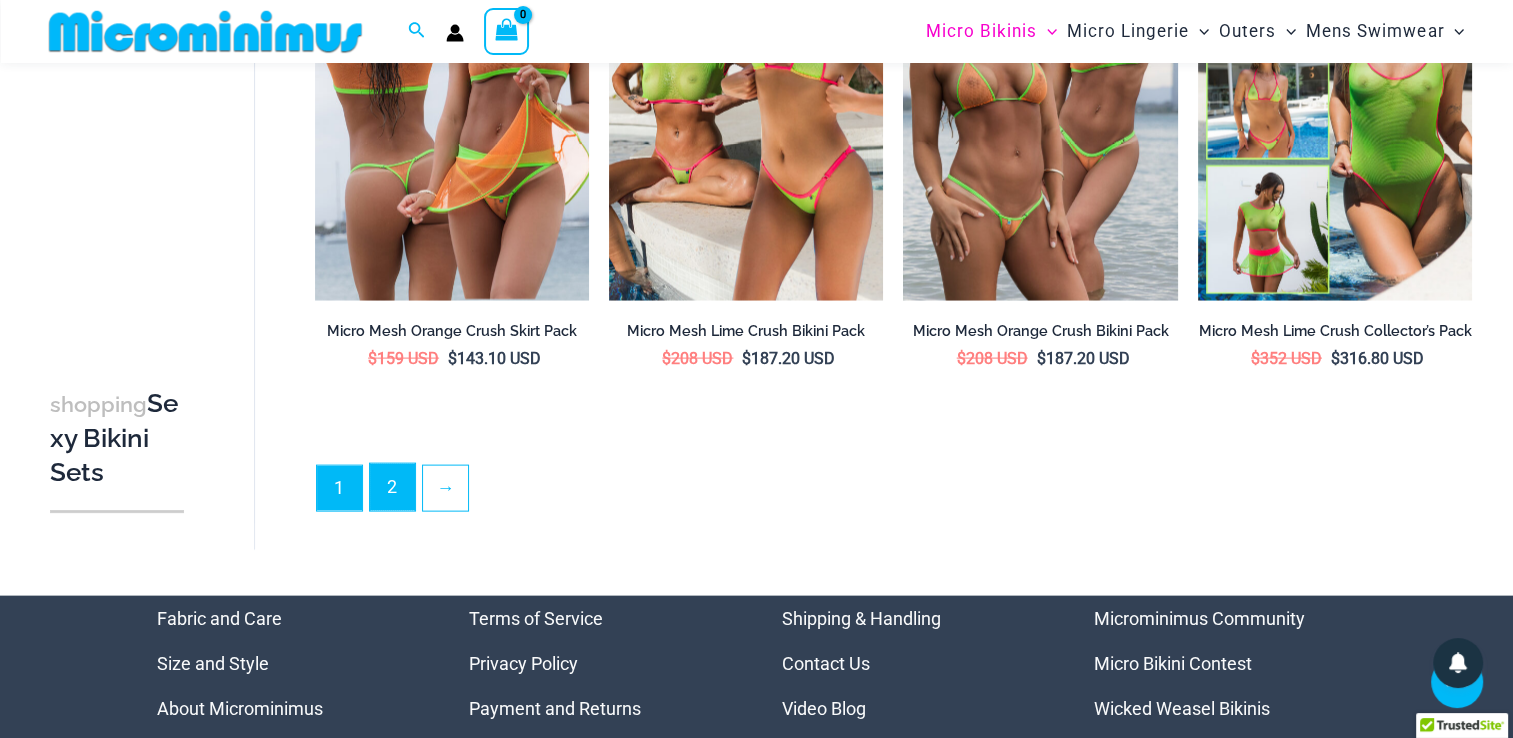click on "2" at bounding box center (392, 487) 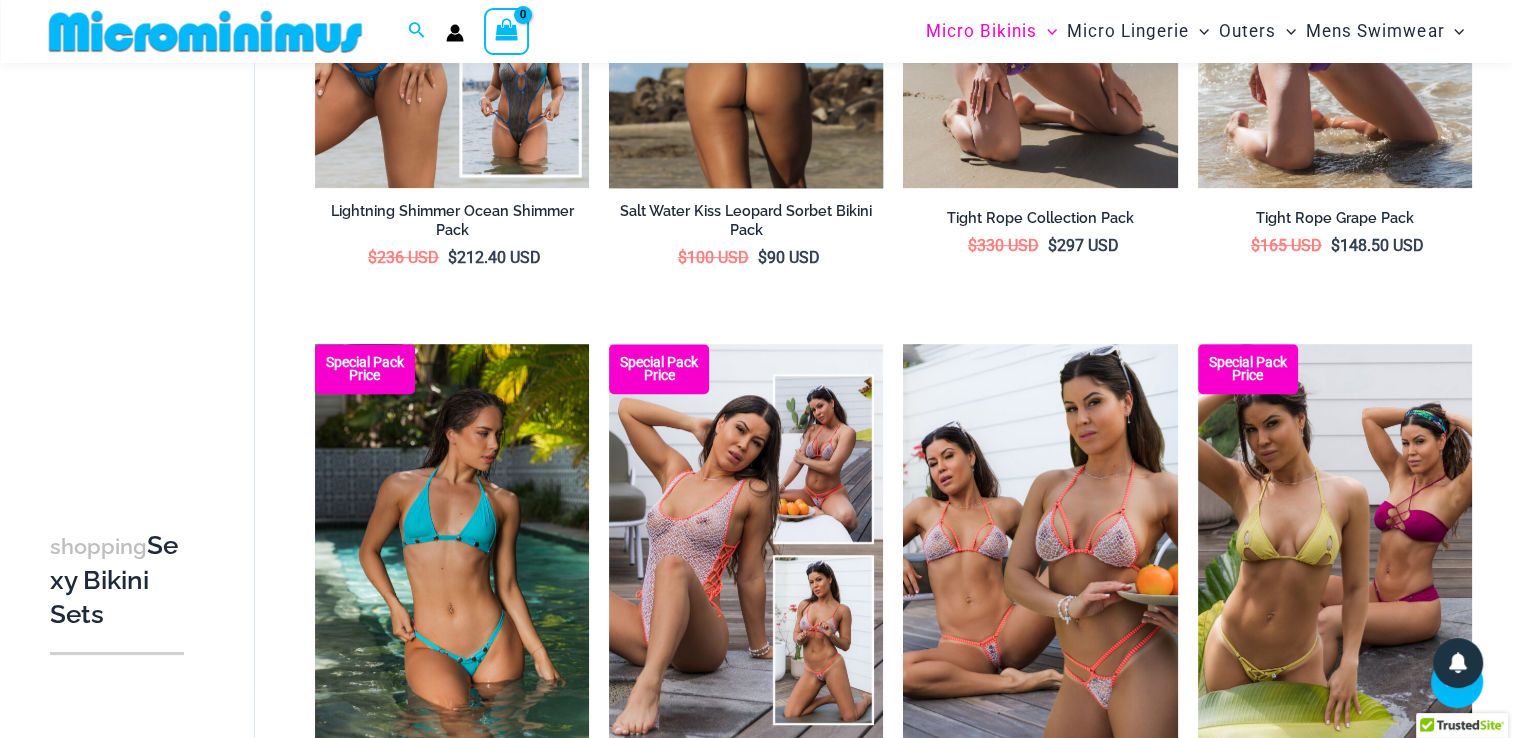 scroll, scrollTop: 0, scrollLeft: 0, axis: both 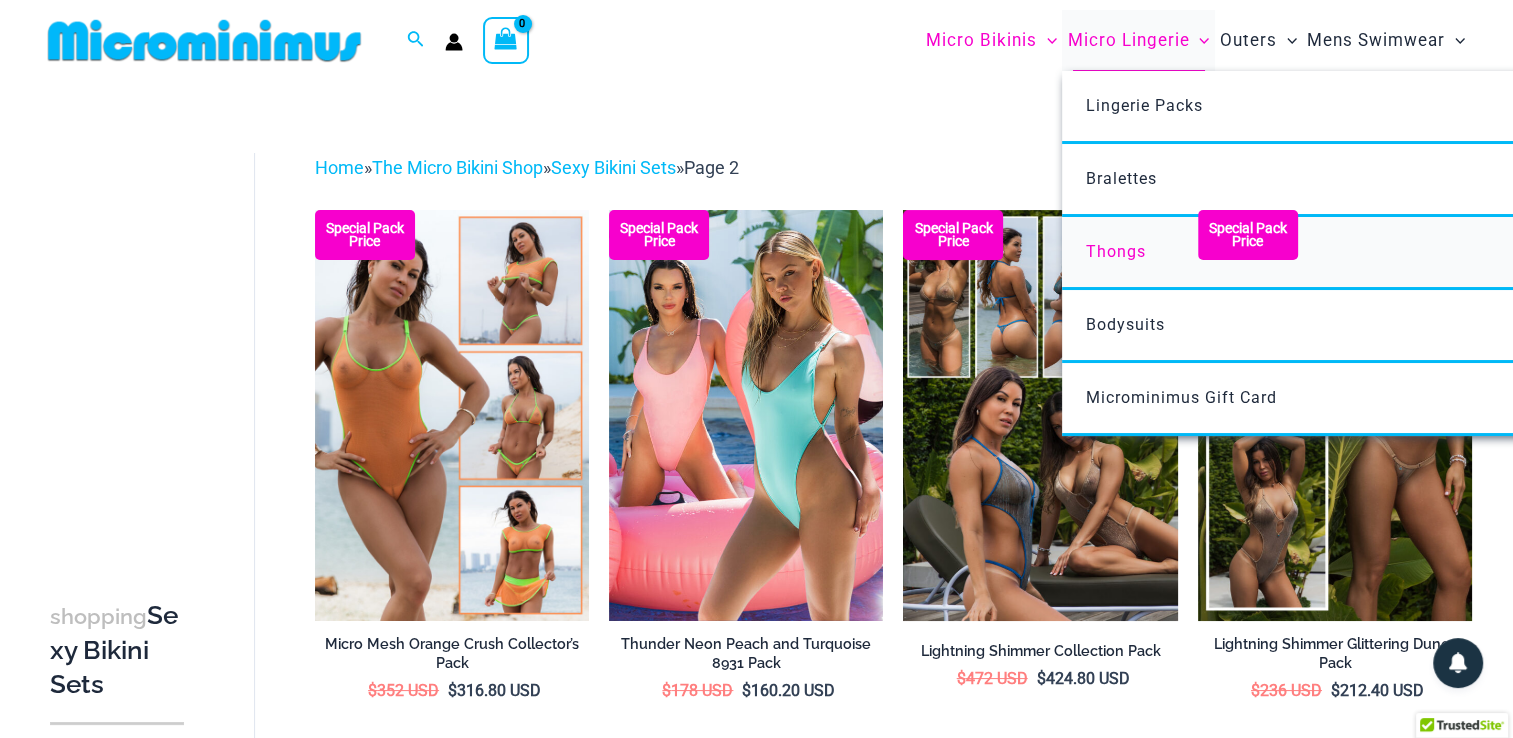 type on "**********" 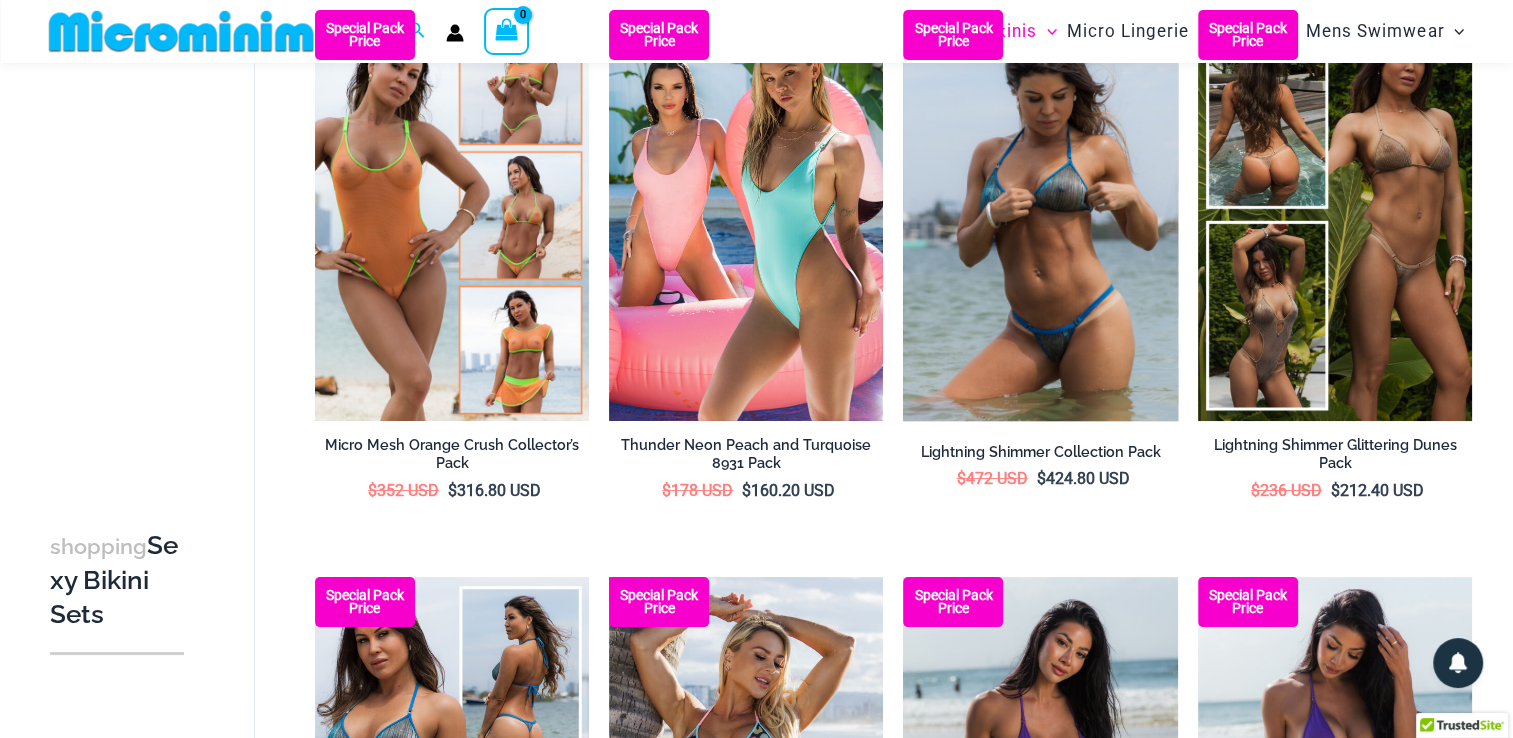 scroll, scrollTop: 255, scrollLeft: 0, axis: vertical 